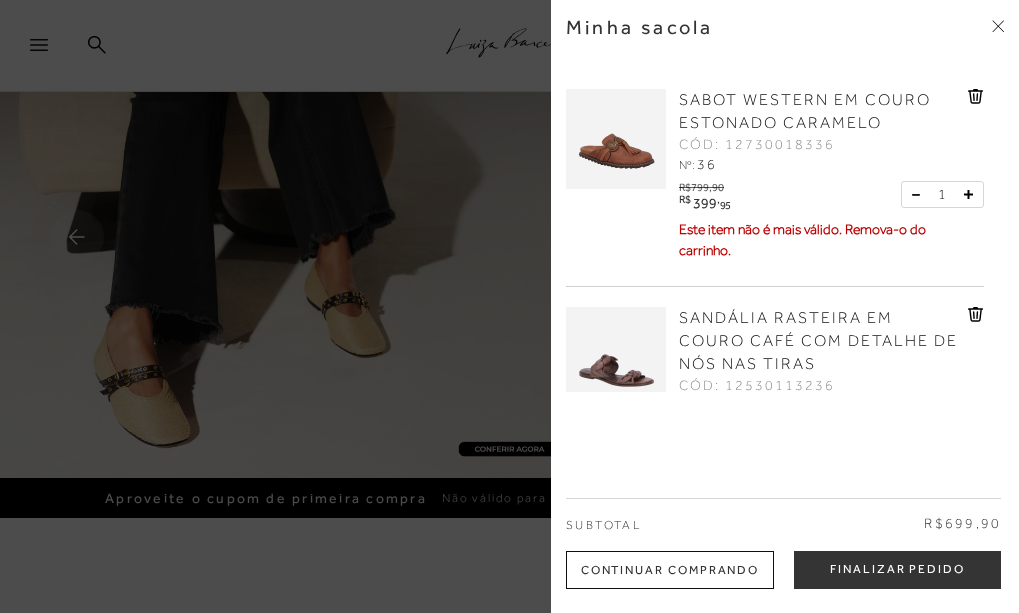 scroll, scrollTop: 0, scrollLeft: 0, axis: both 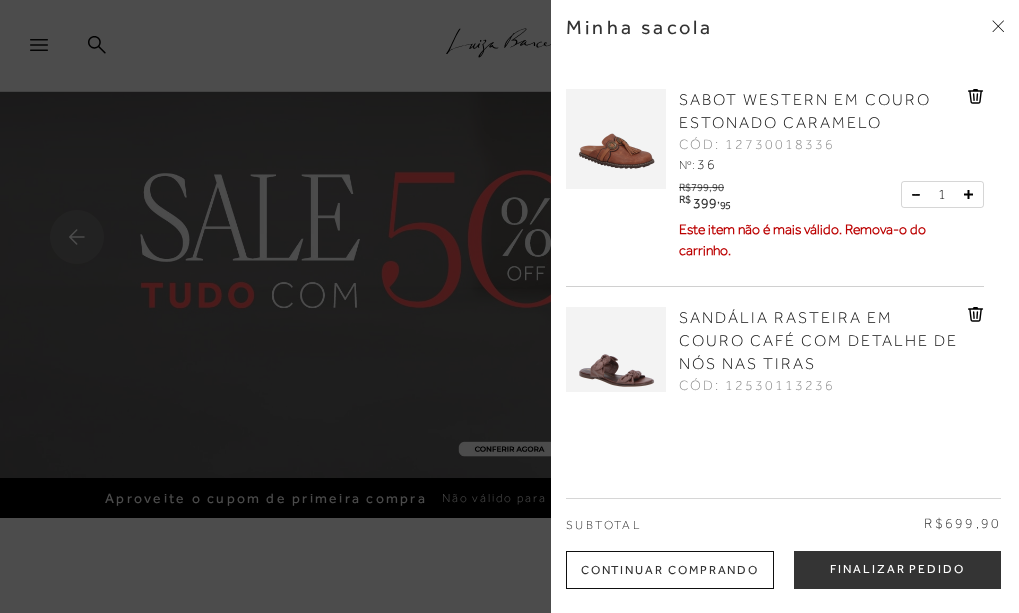 click 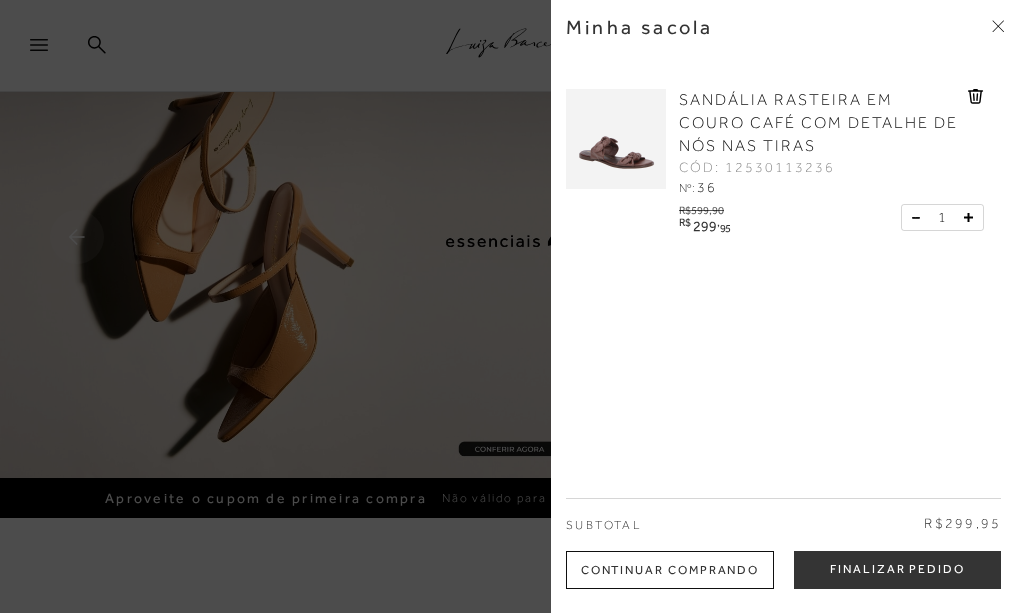 click on "SANDÁLIA RASTEIRA EM COURO CAFÉ COM DETALHE DE NÓS NAS TIRAS" at bounding box center [818, 123] 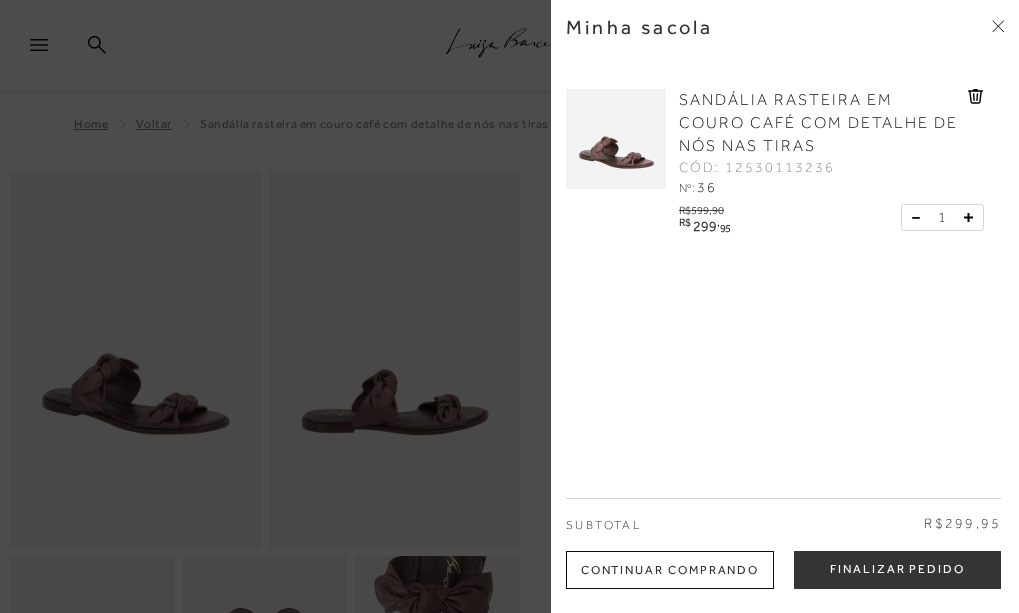 scroll, scrollTop: 0, scrollLeft: 0, axis: both 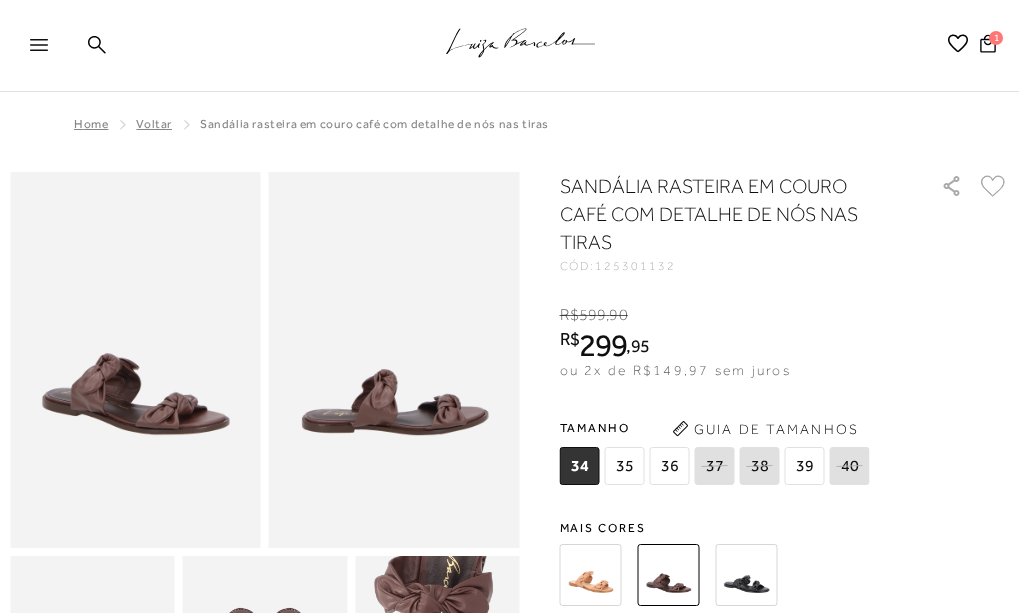 click at bounding box center [747, 575] 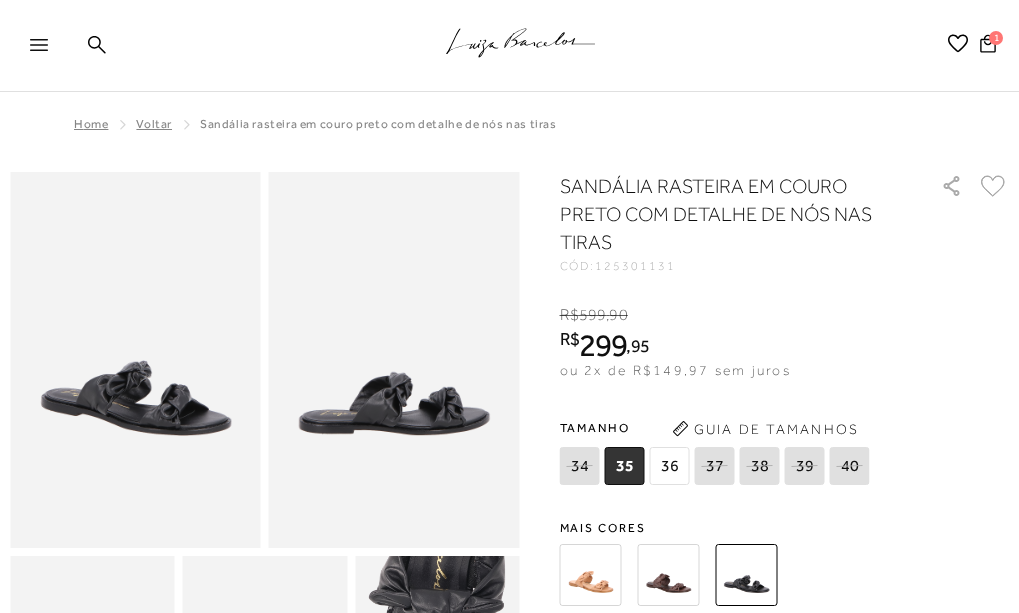 scroll, scrollTop: 0, scrollLeft: 0, axis: both 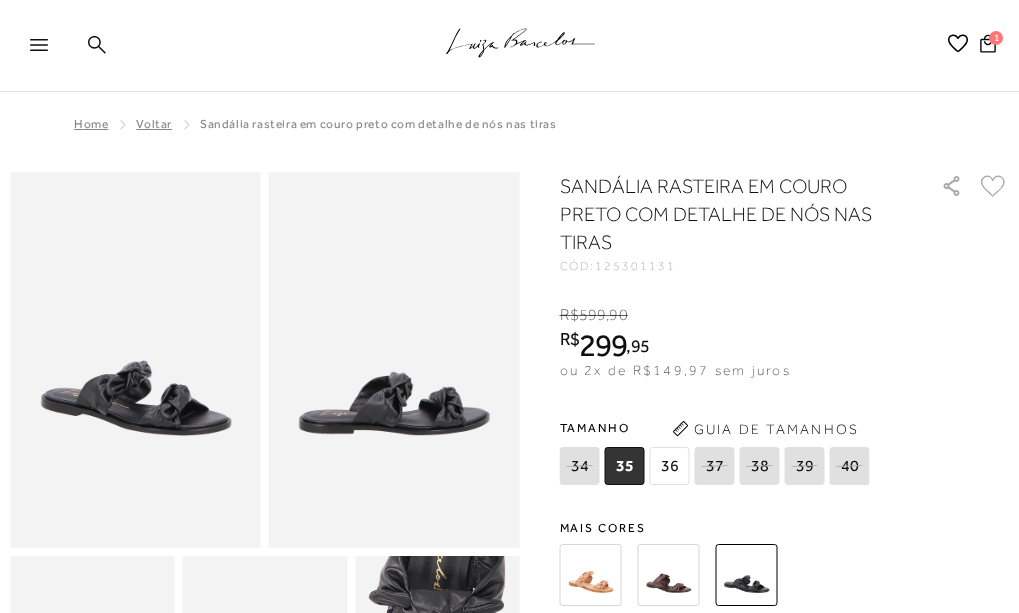click 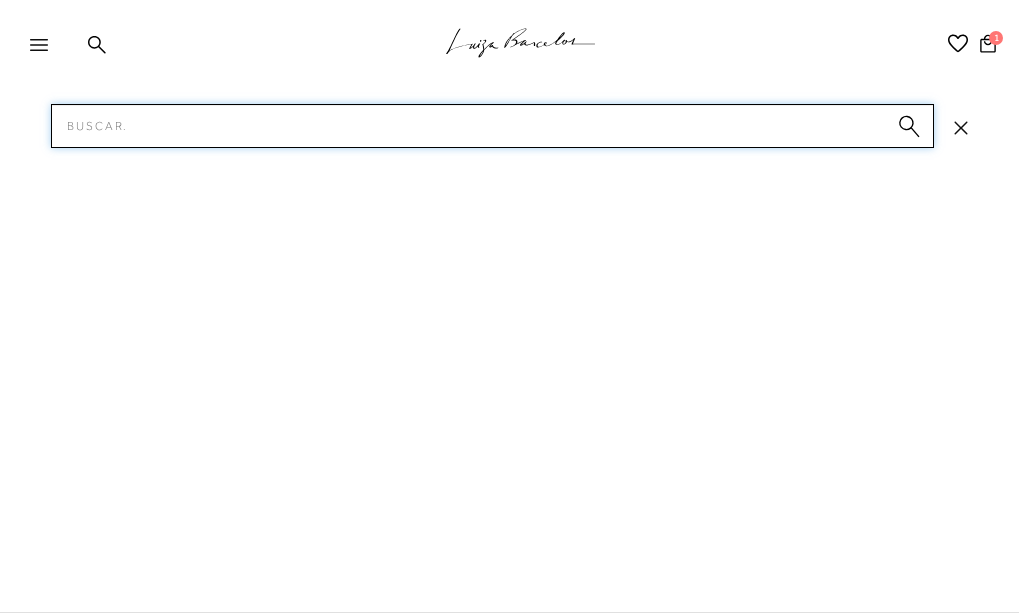 click on "Pesquisar" at bounding box center [492, 126] 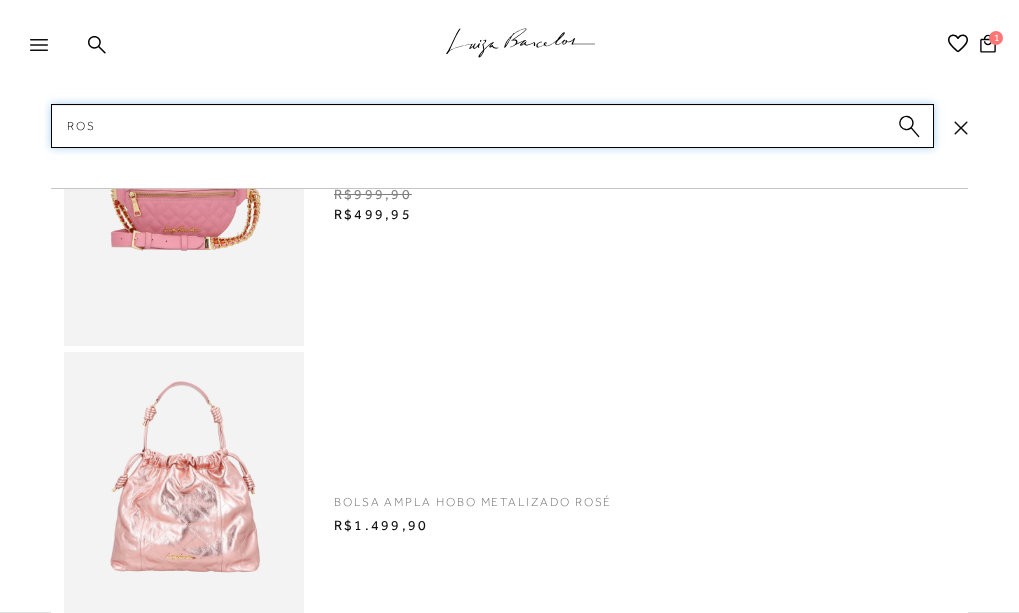 type on "ROSA" 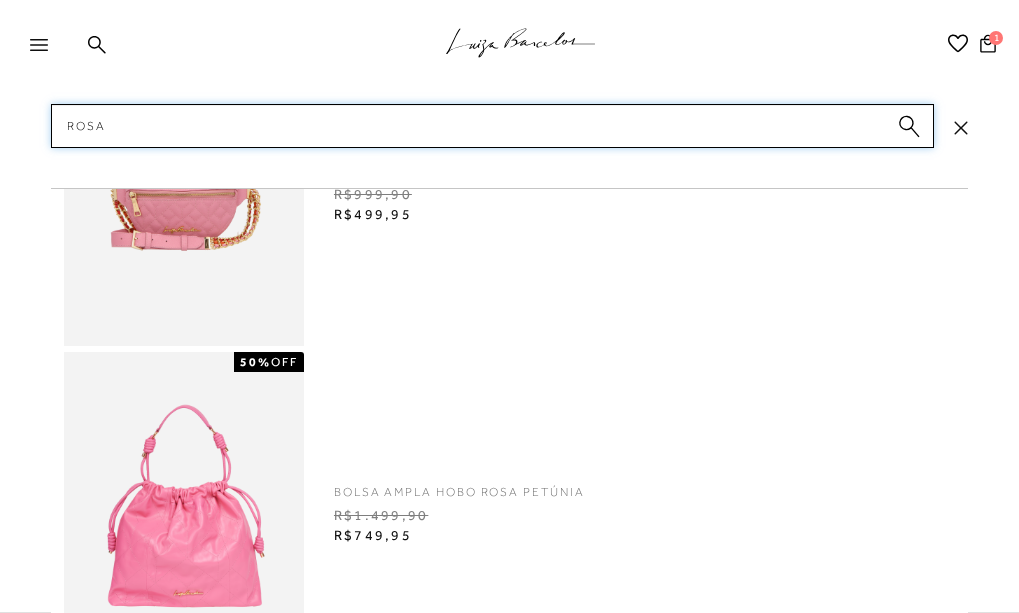 type 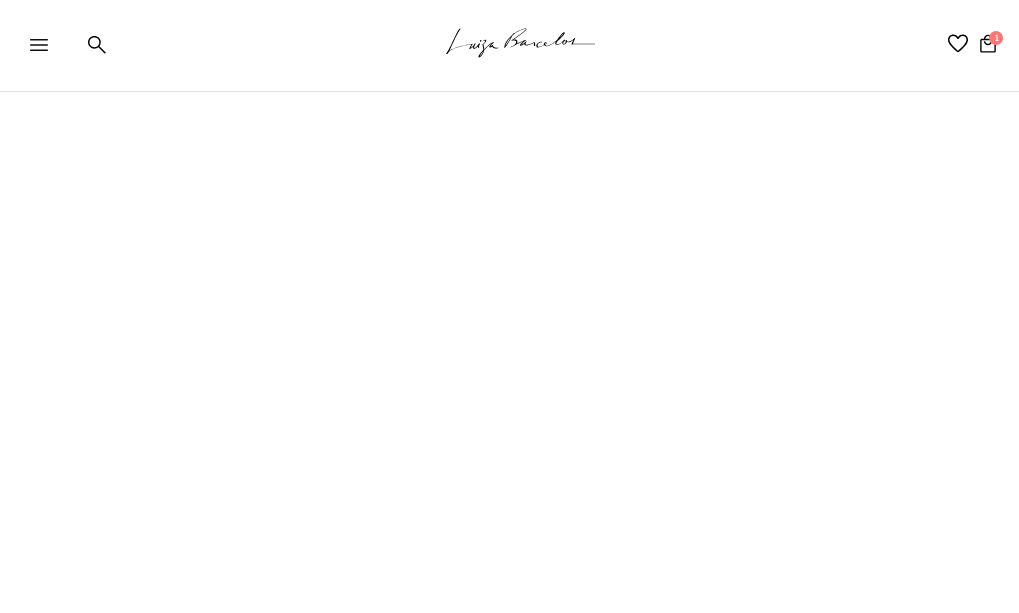scroll, scrollTop: 0, scrollLeft: 0, axis: both 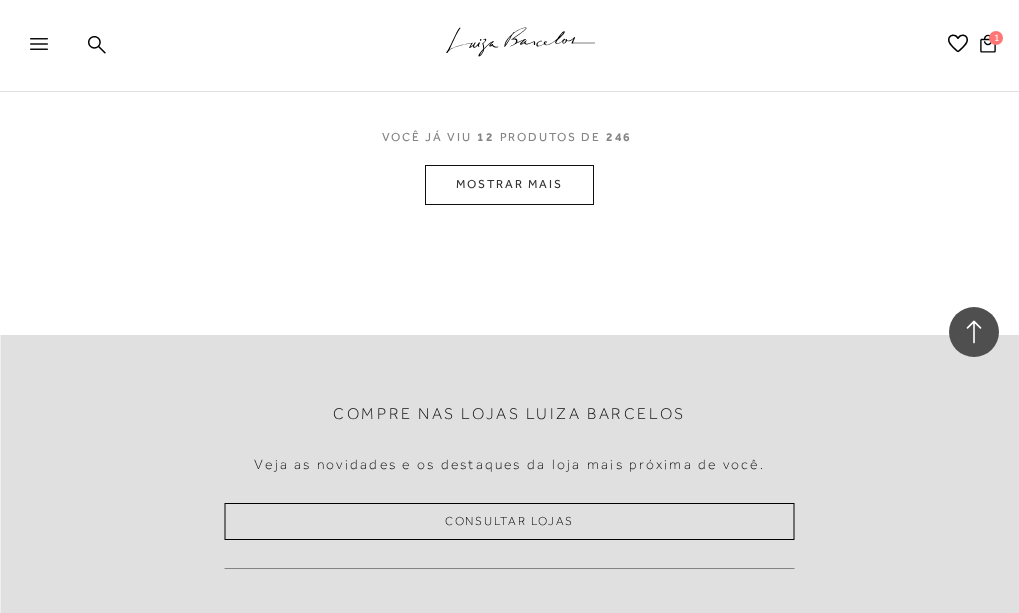 click on "MOSTRAR MAIS" at bounding box center (509, 184) 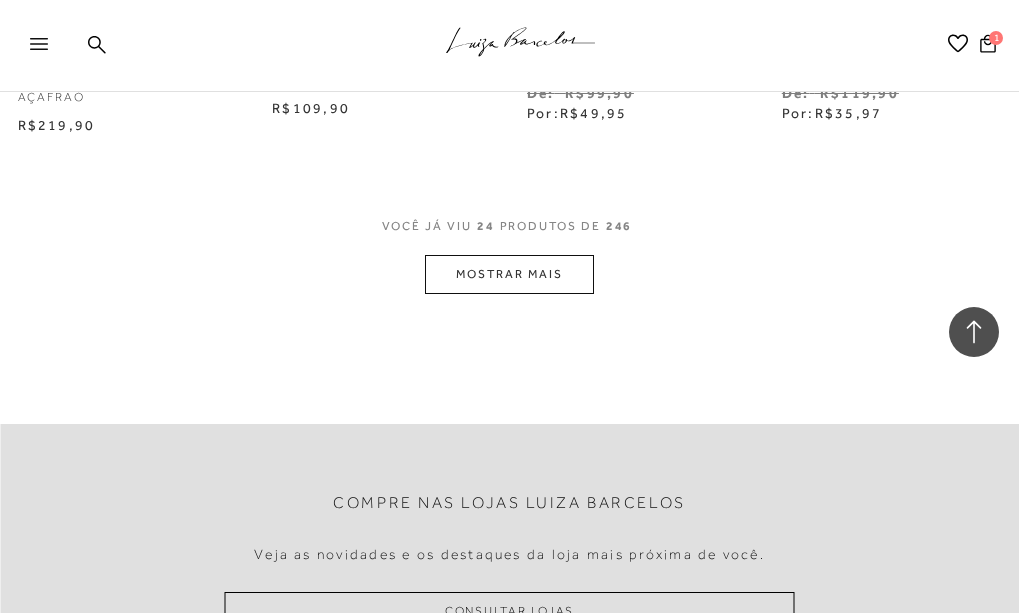 scroll, scrollTop: 3199, scrollLeft: 0, axis: vertical 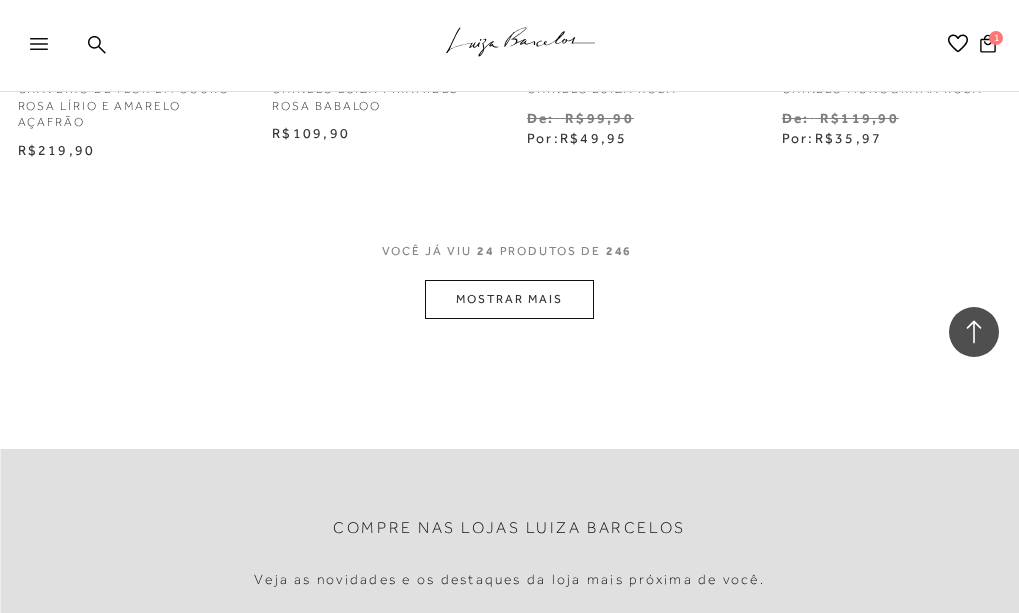 click on "MOSTRAR MAIS" at bounding box center [509, 299] 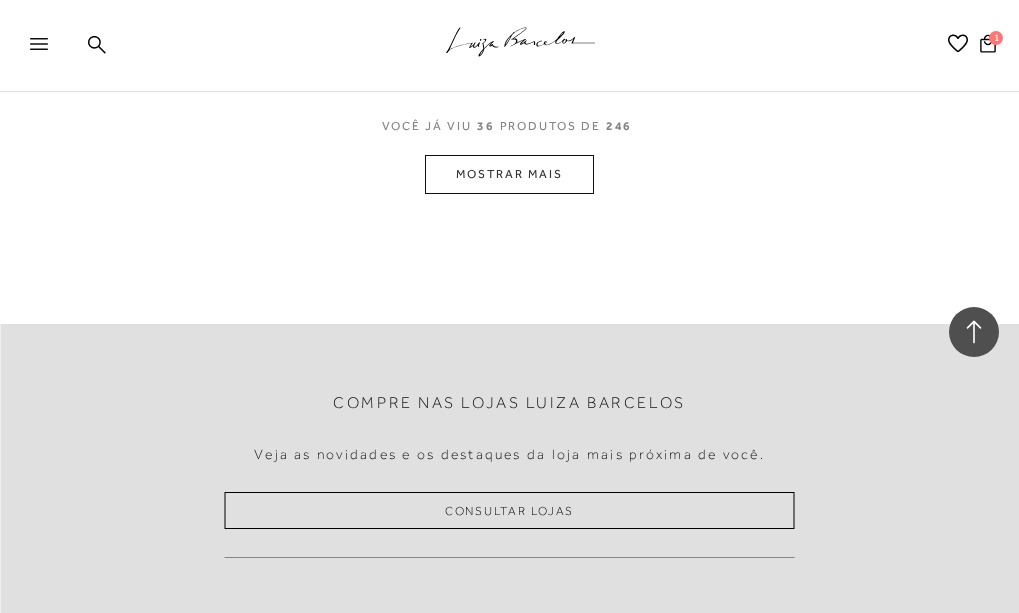 scroll, scrollTop: 4968, scrollLeft: 0, axis: vertical 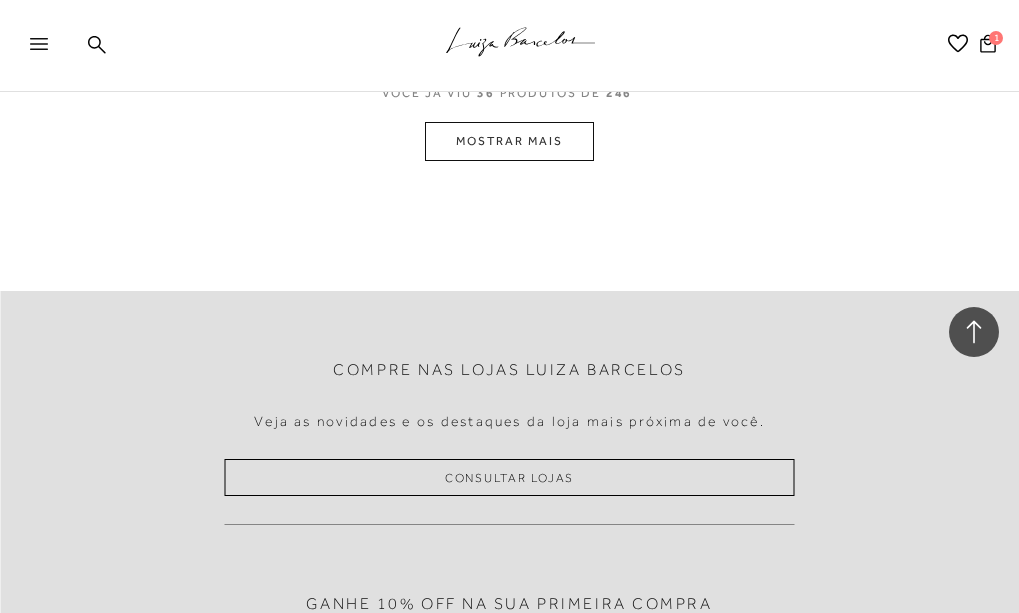 click on "MOSTRAR MAIS" at bounding box center [509, 141] 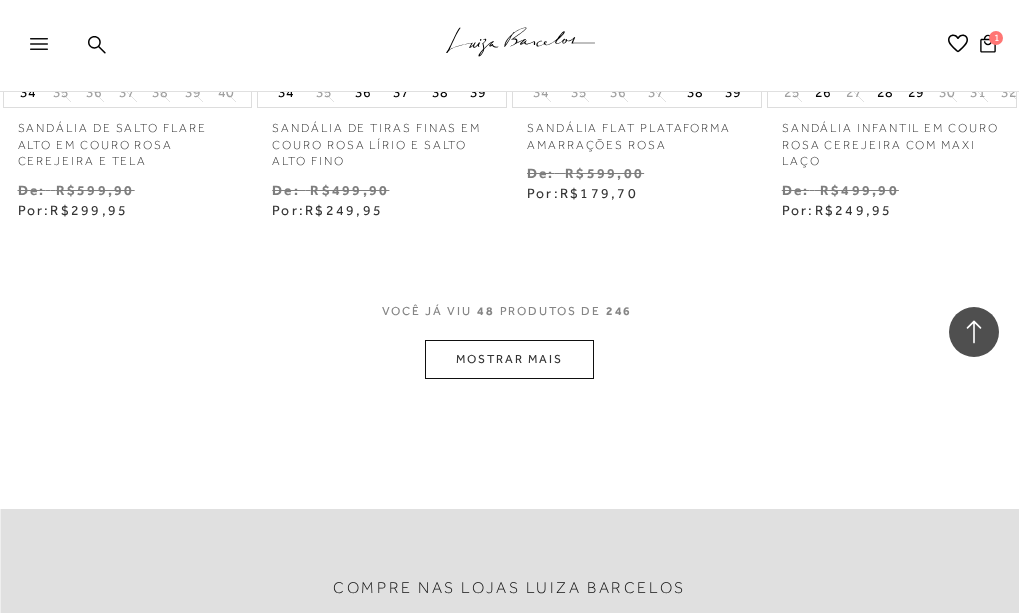 scroll, scrollTop: 6391, scrollLeft: 0, axis: vertical 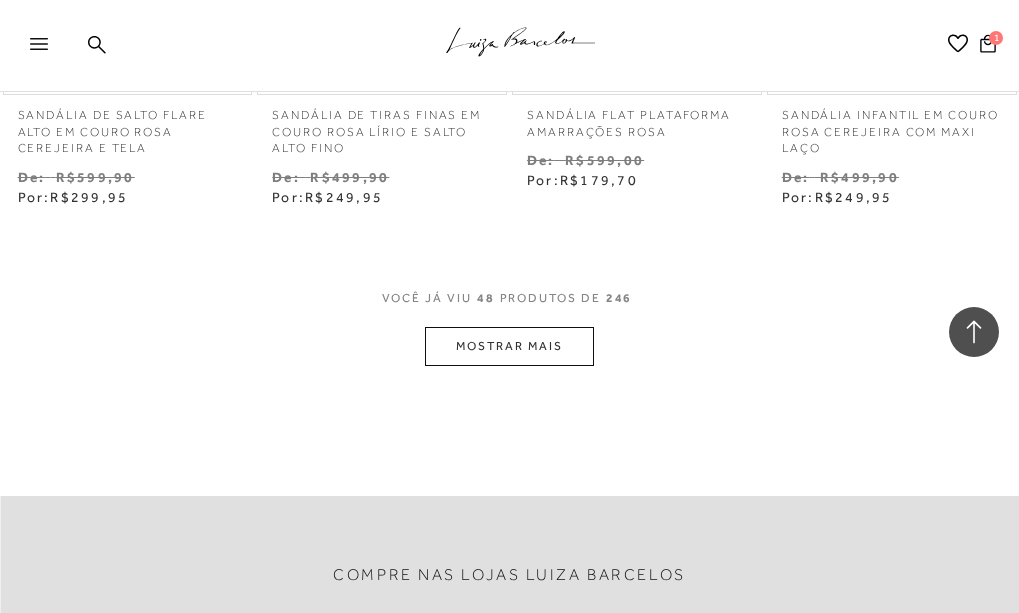 click on "MOSTRAR MAIS" at bounding box center (509, 346) 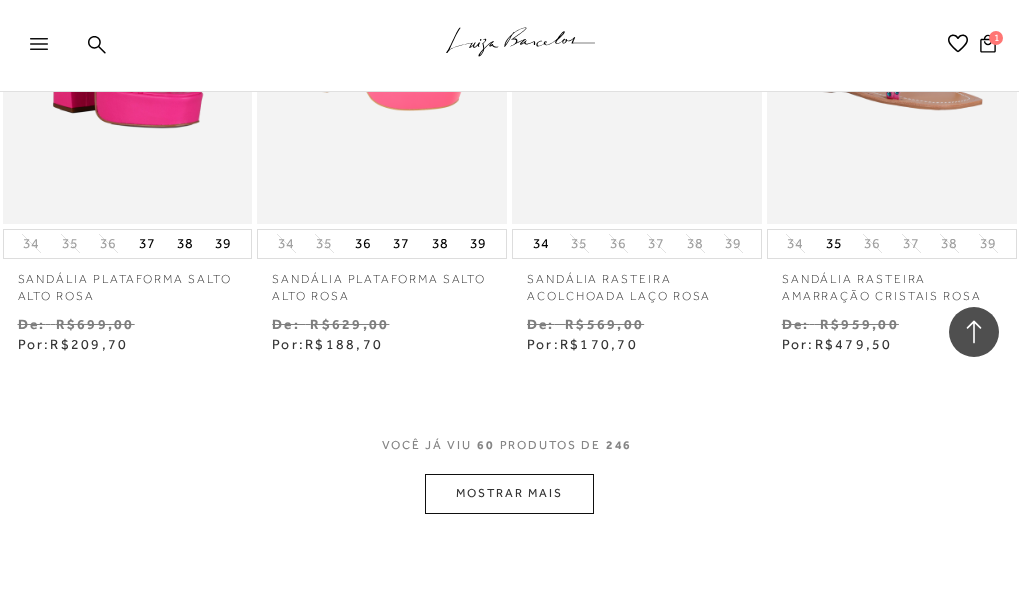 scroll, scrollTop: 8018, scrollLeft: 0, axis: vertical 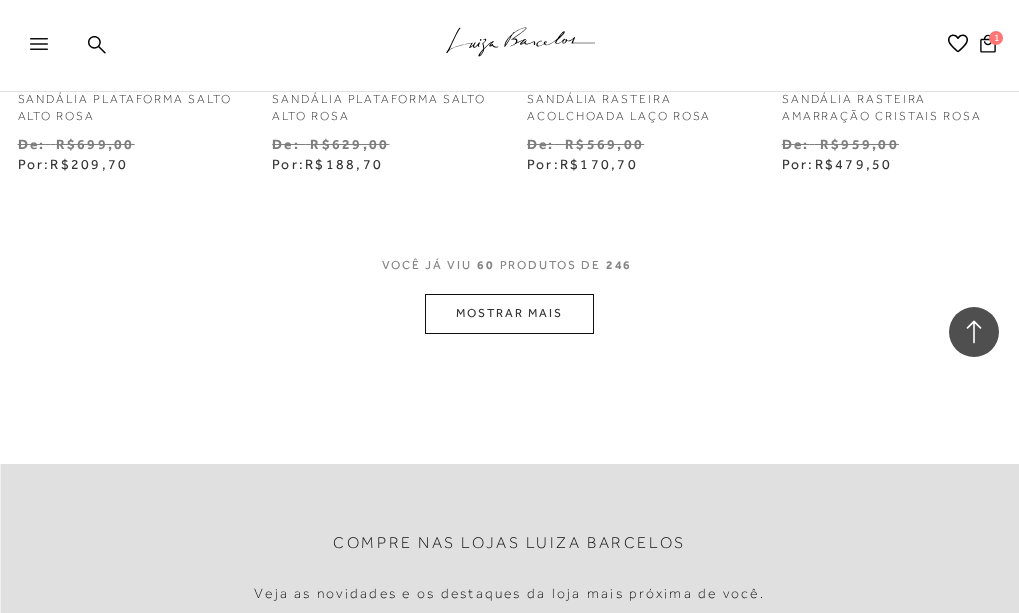 click on "MOSTRAR MAIS" at bounding box center (509, 313) 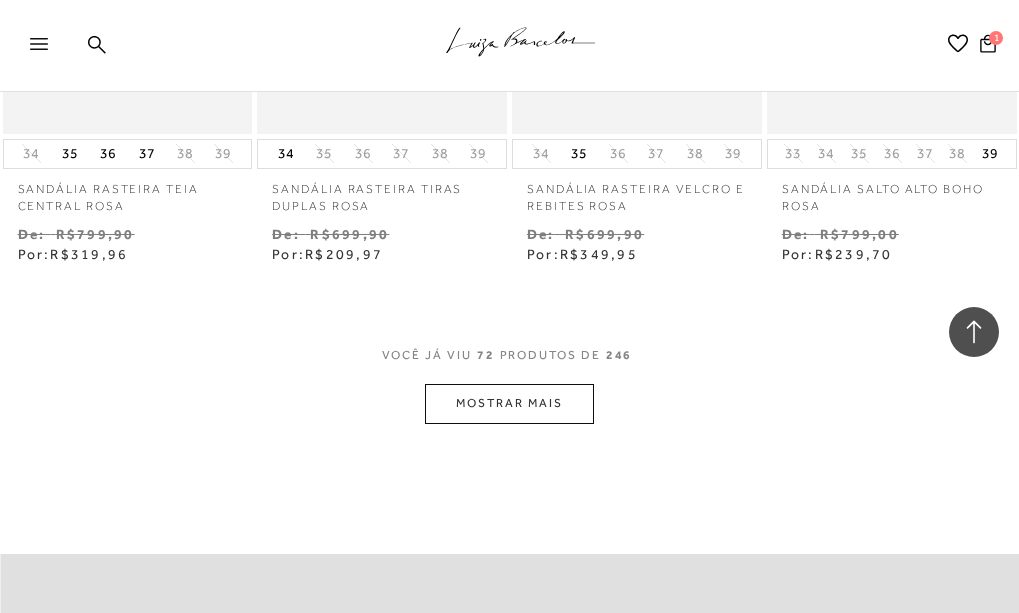 scroll, scrollTop: 9827, scrollLeft: 0, axis: vertical 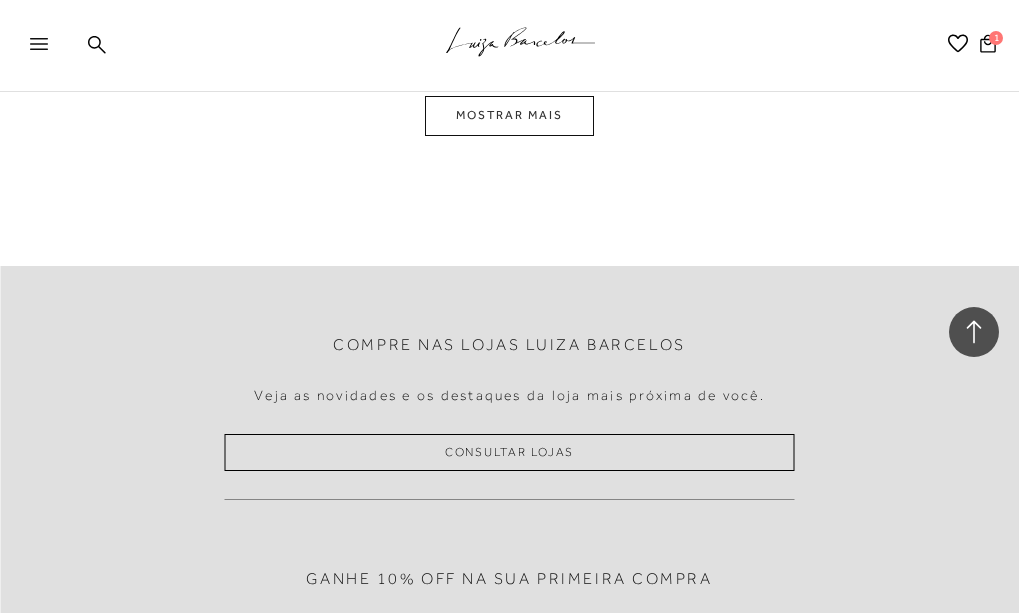 click on "MOSTRAR MAIS" at bounding box center (509, 115) 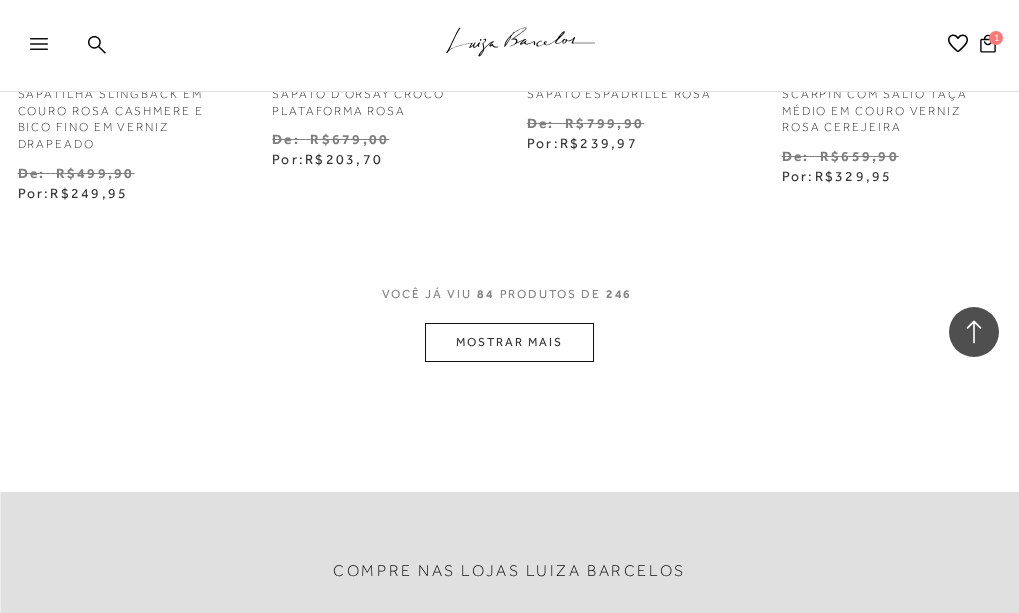 scroll, scrollTop: 11472, scrollLeft: 0, axis: vertical 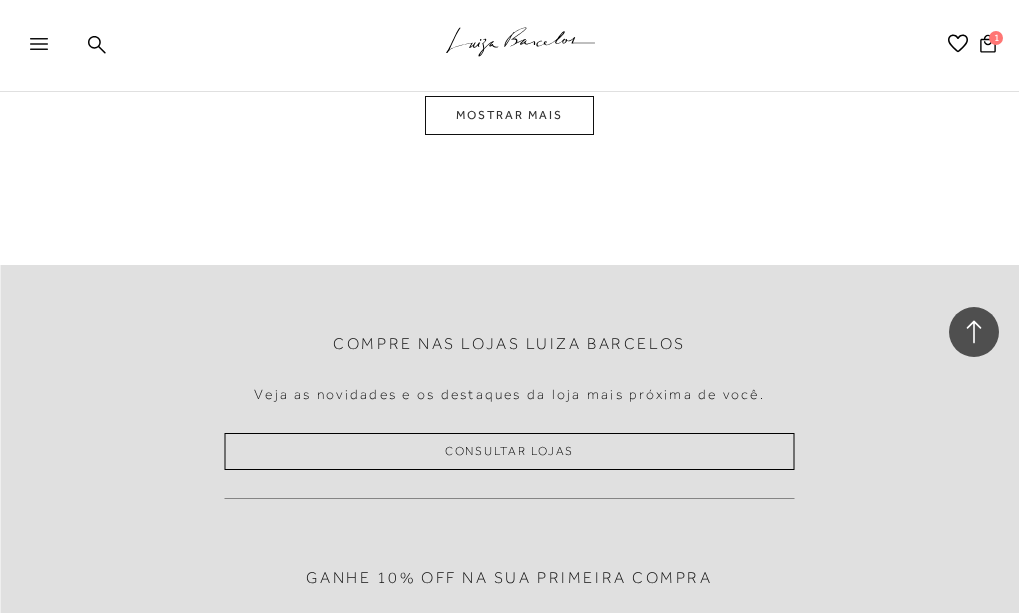 click on "MOSTRAR MAIS" at bounding box center (509, 115) 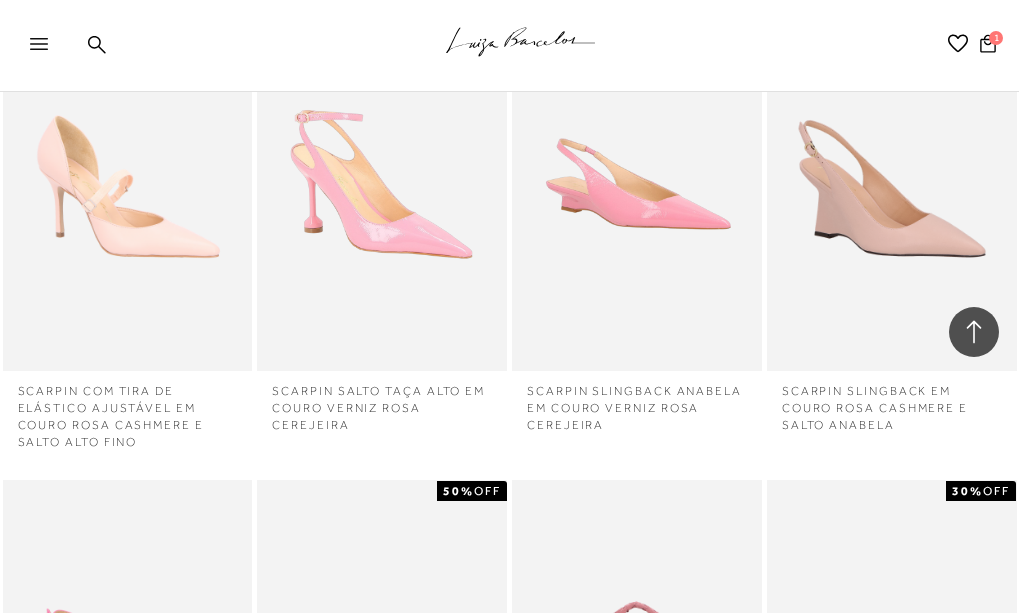 scroll, scrollTop: 12907, scrollLeft: 0, axis: vertical 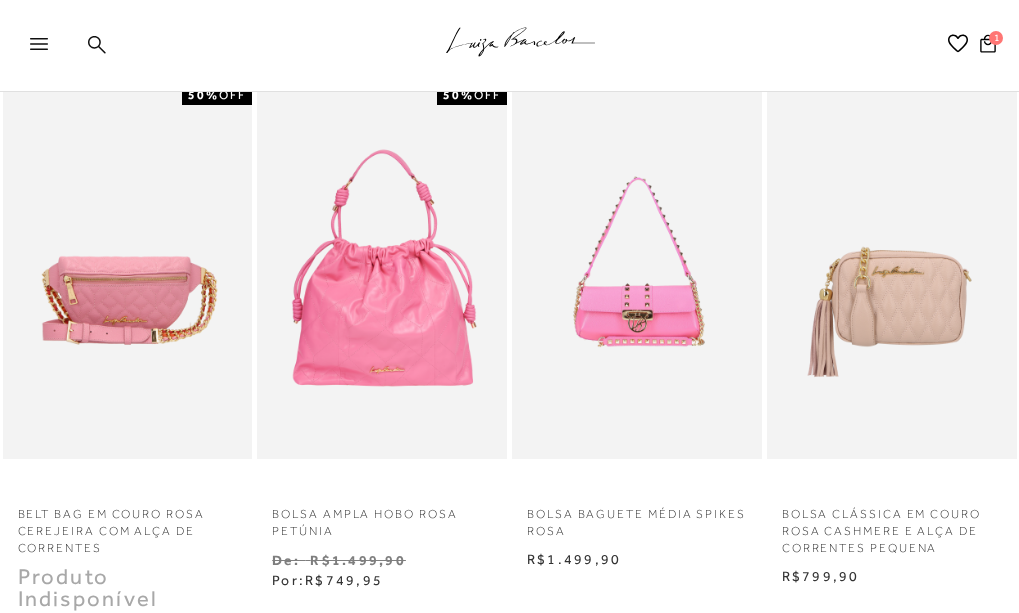 click 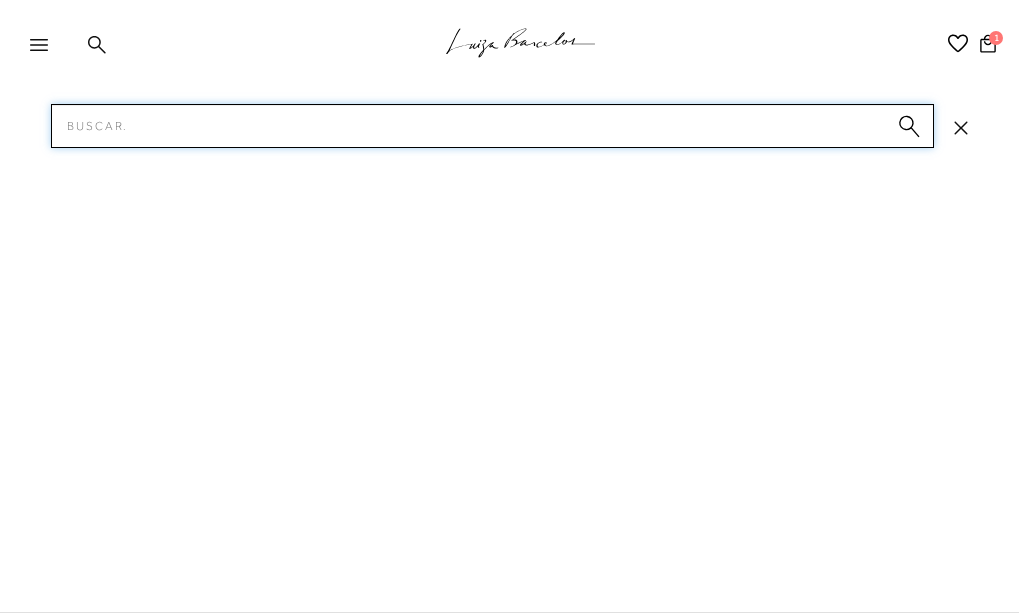 scroll, scrollTop: 0, scrollLeft: 0, axis: both 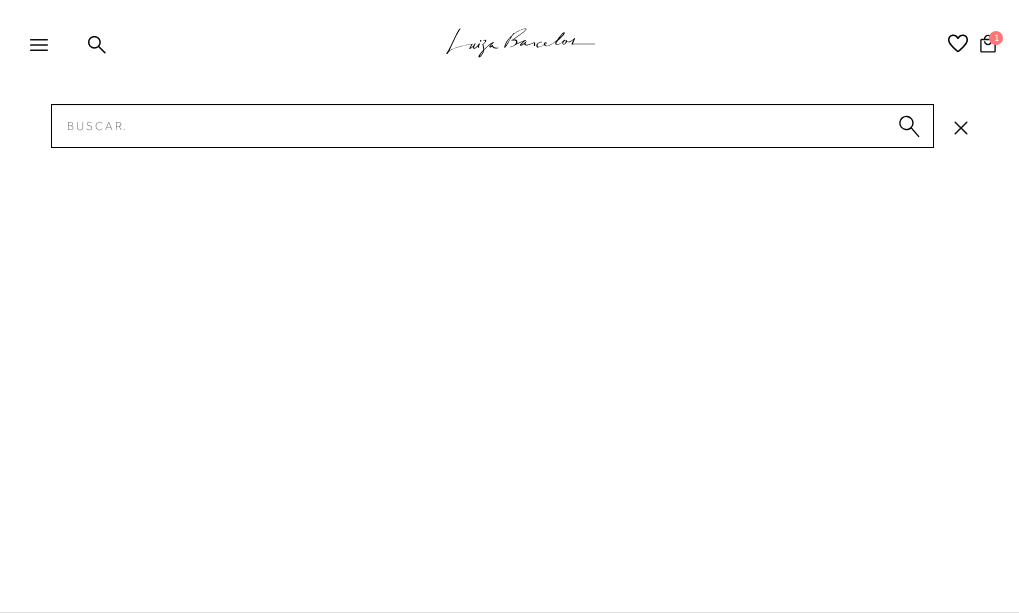click 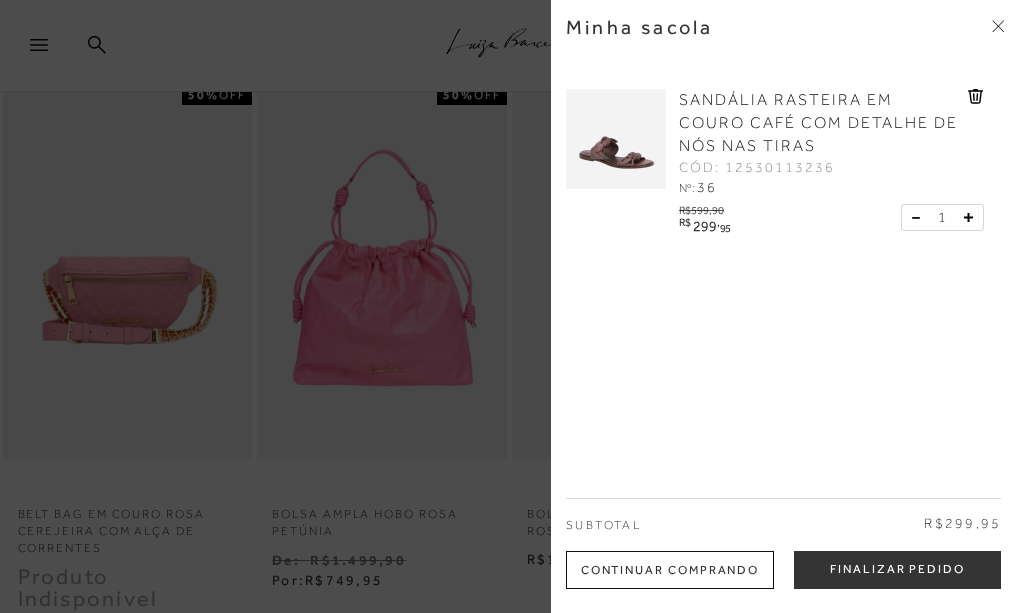 click at bounding box center (616, 139) 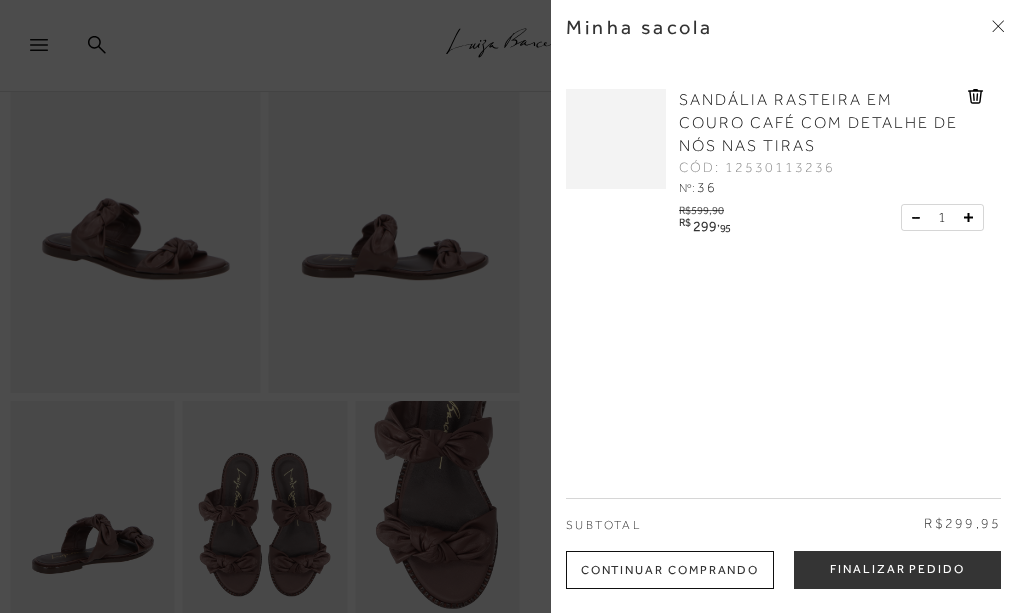 scroll, scrollTop: 0, scrollLeft: 0, axis: both 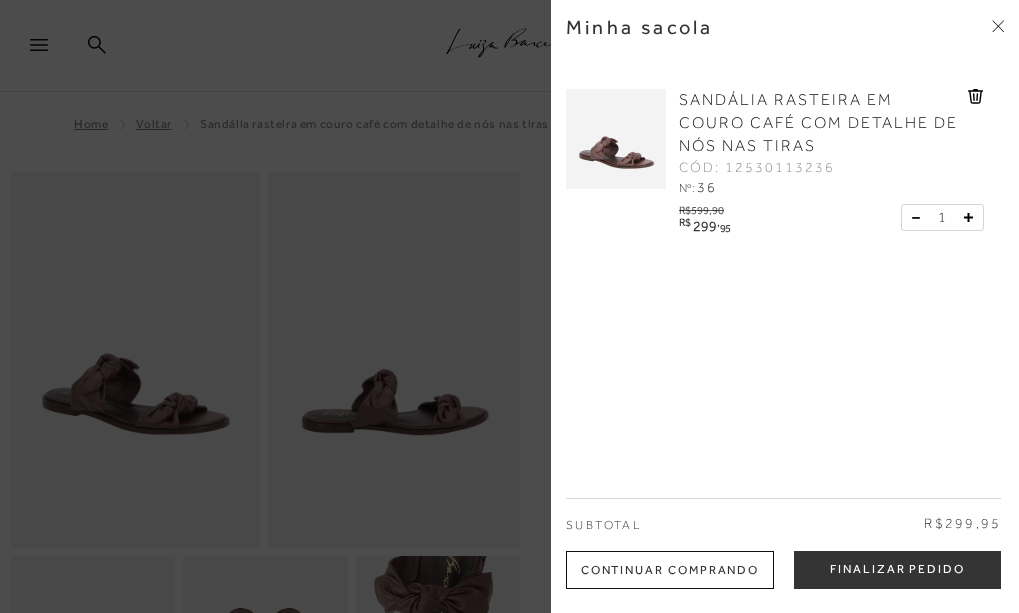click 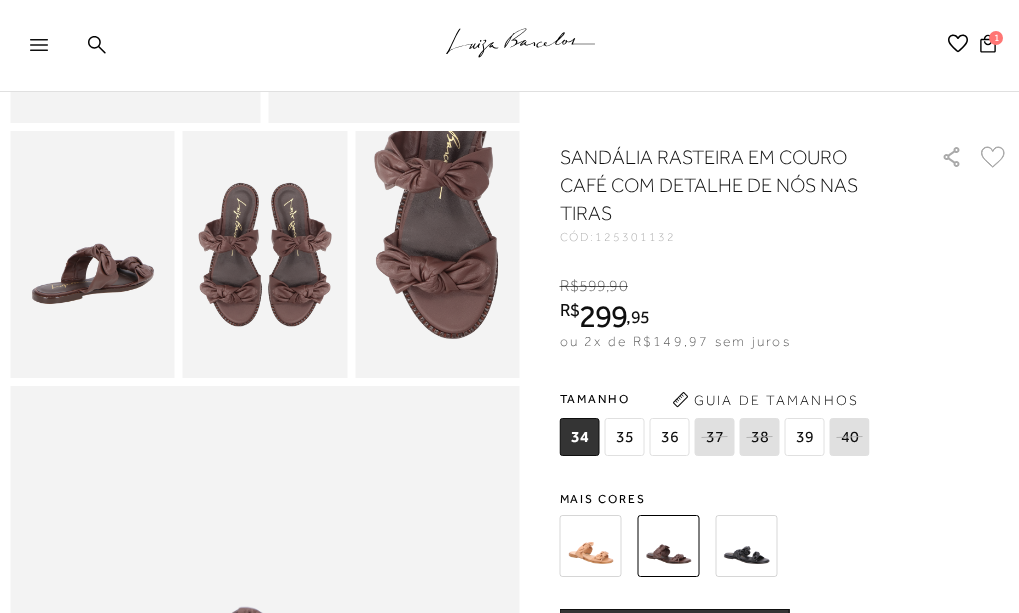 scroll, scrollTop: 431, scrollLeft: 0, axis: vertical 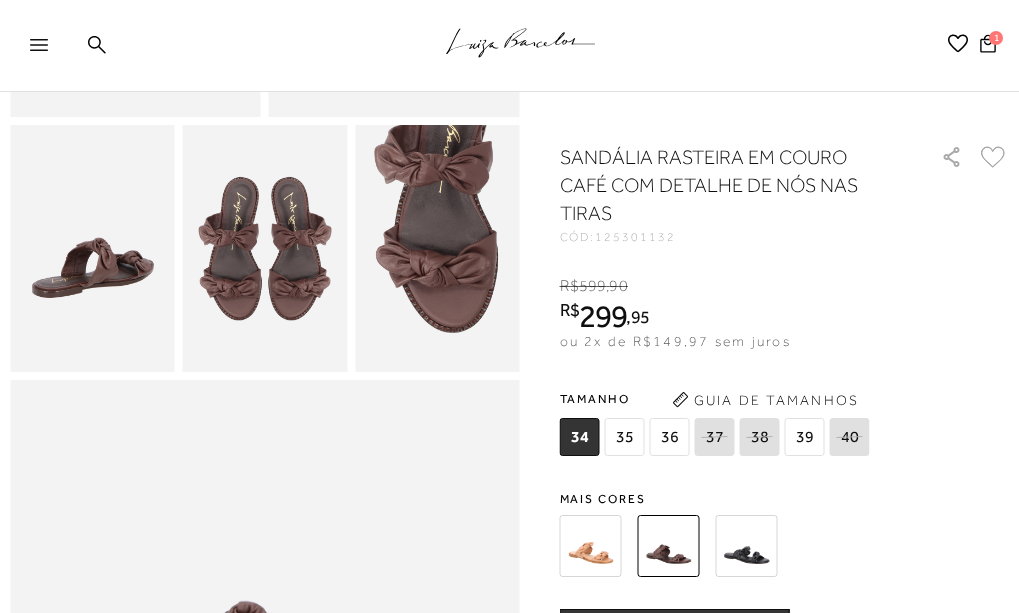 click at bounding box center [591, 546] 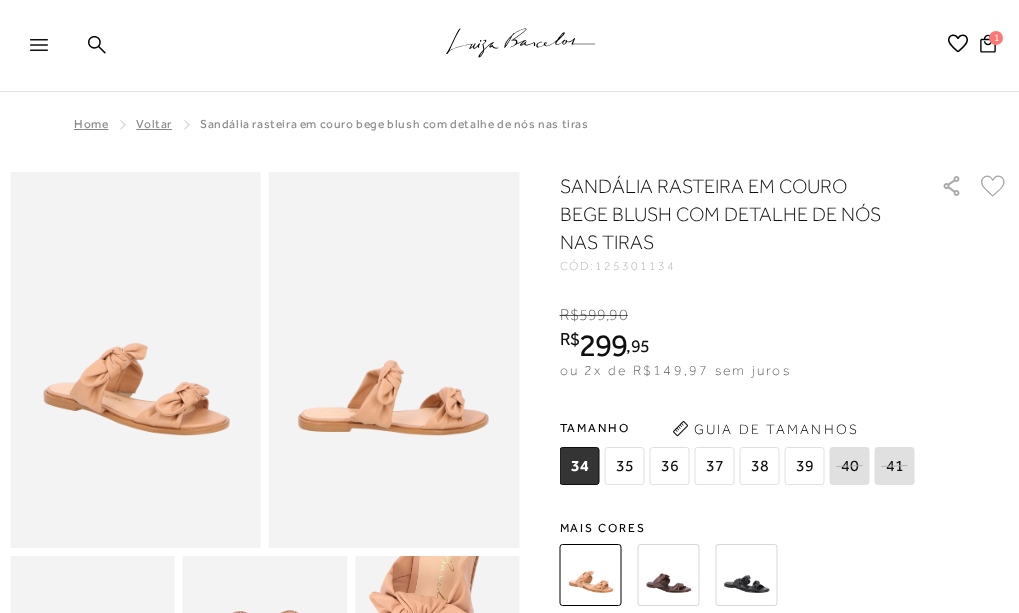 scroll, scrollTop: 0, scrollLeft: 0, axis: both 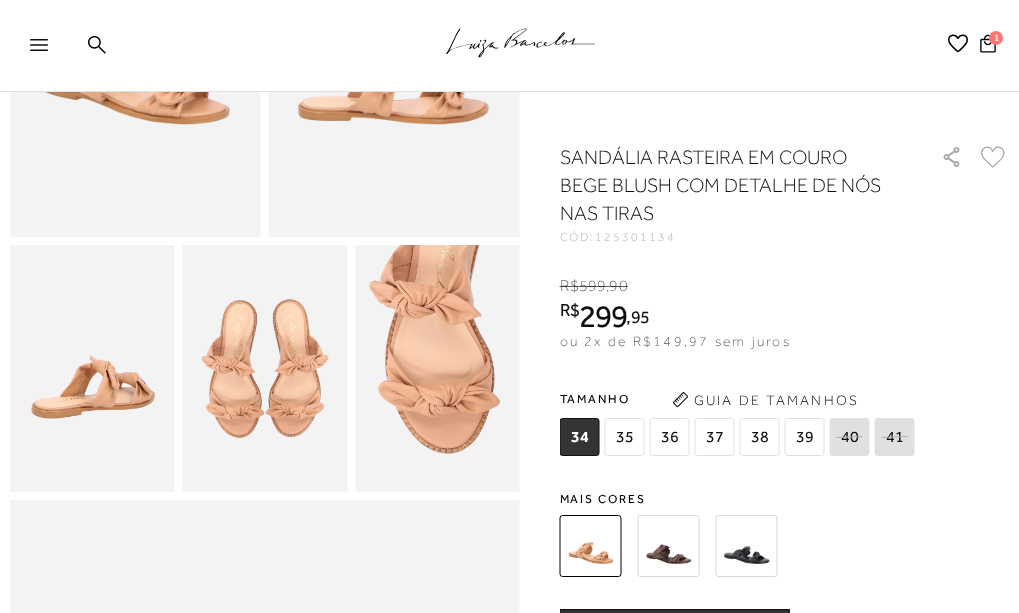 click at bounding box center (747, 546) 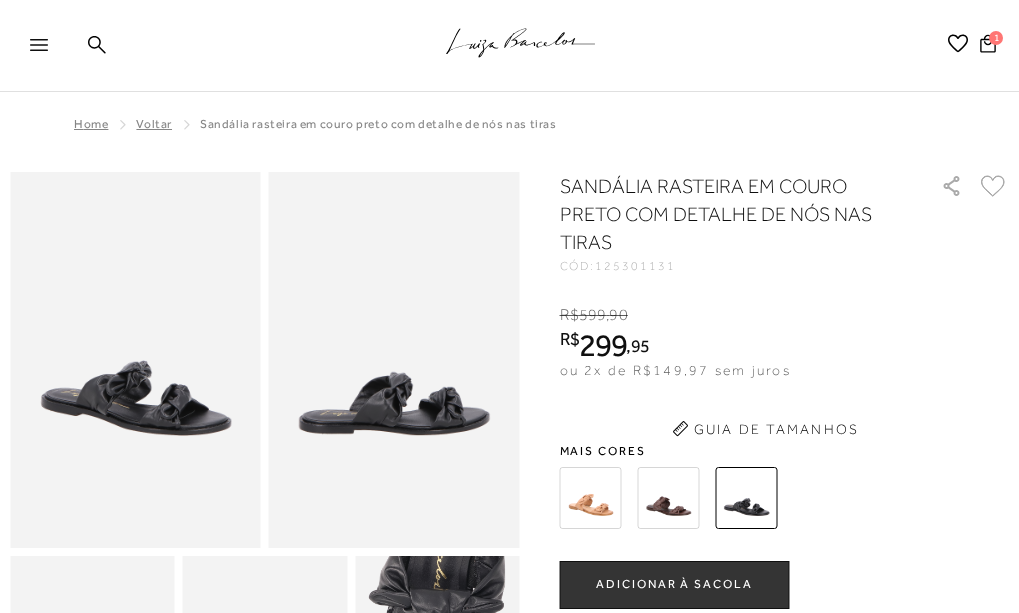 scroll, scrollTop: 0, scrollLeft: 0, axis: both 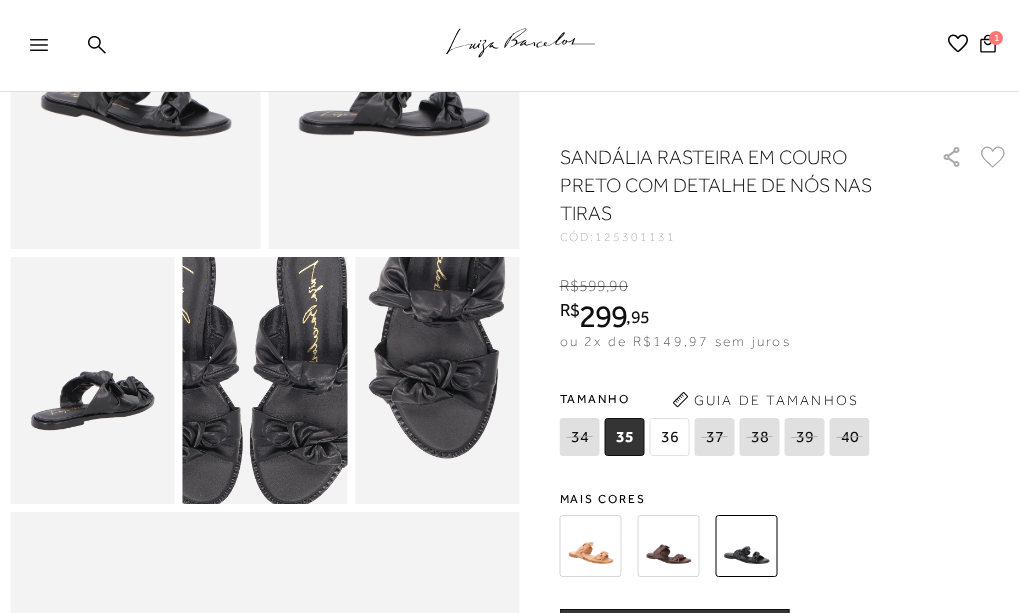 click at bounding box center [247, 353] 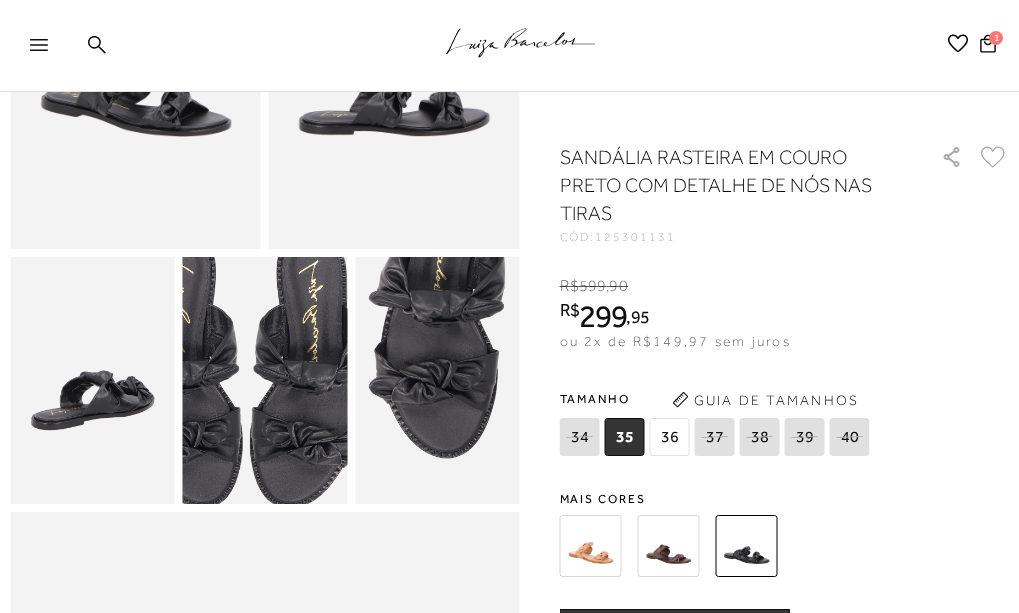 click at bounding box center (247, 353) 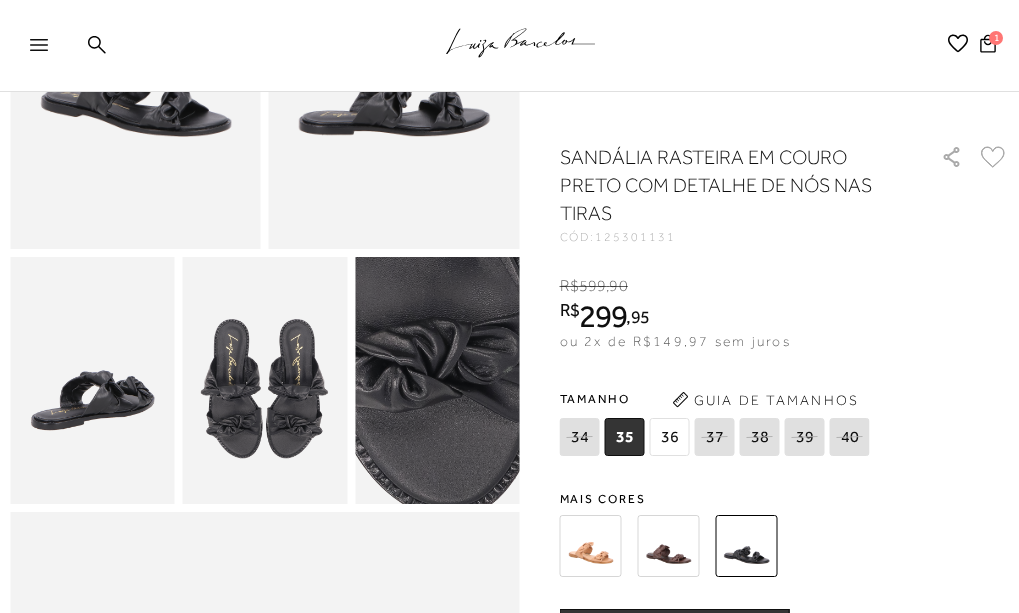 click at bounding box center [429, 363] 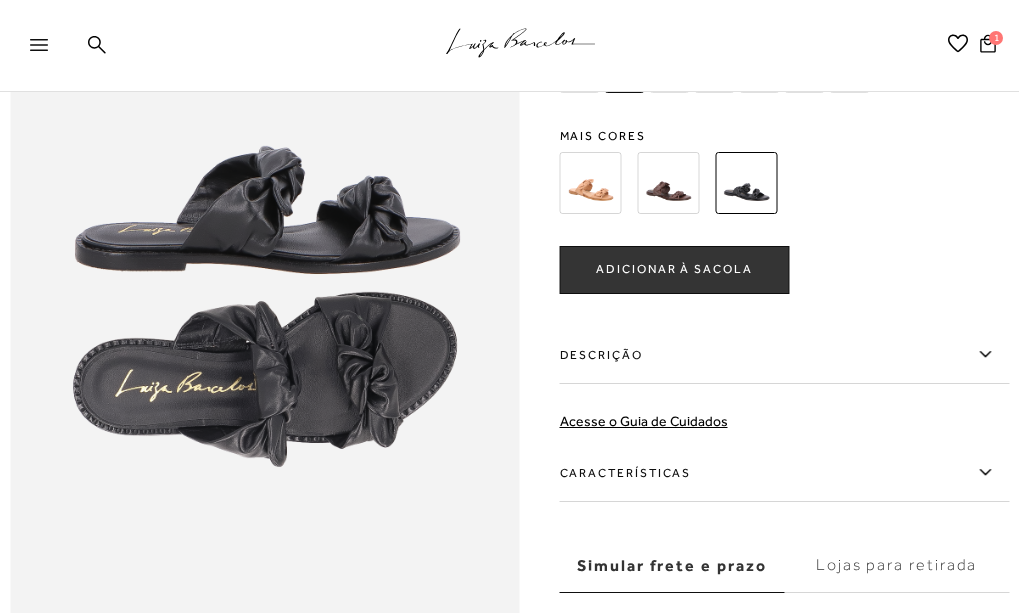 scroll, scrollTop: 892, scrollLeft: 0, axis: vertical 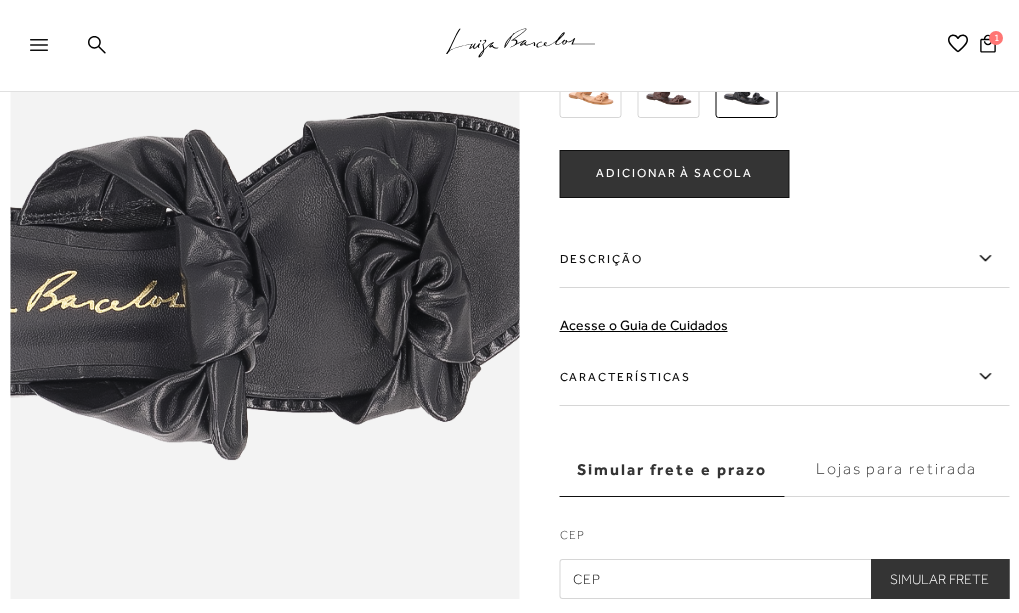 click at bounding box center (202, 153) 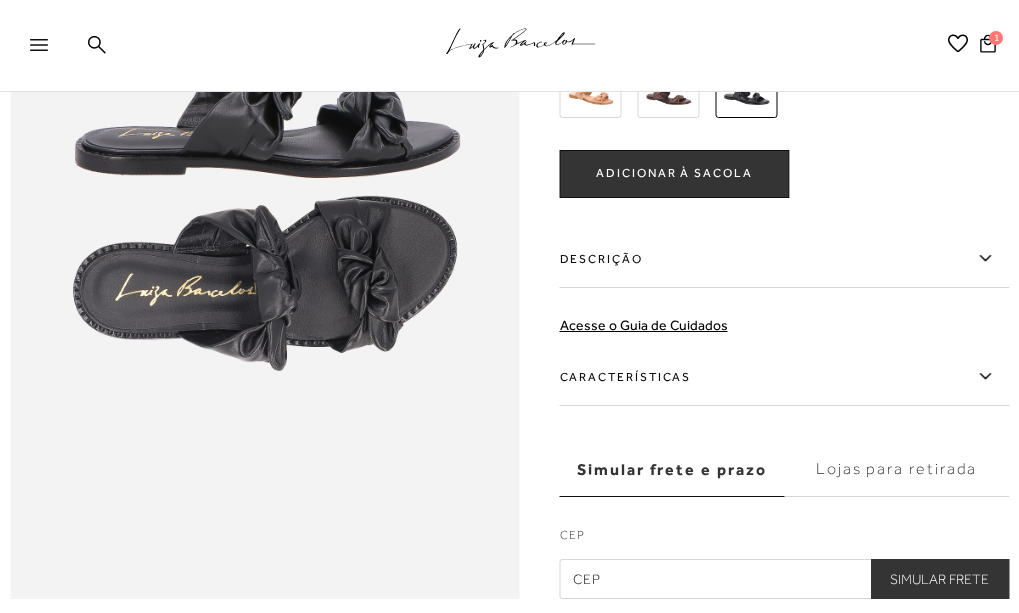 click 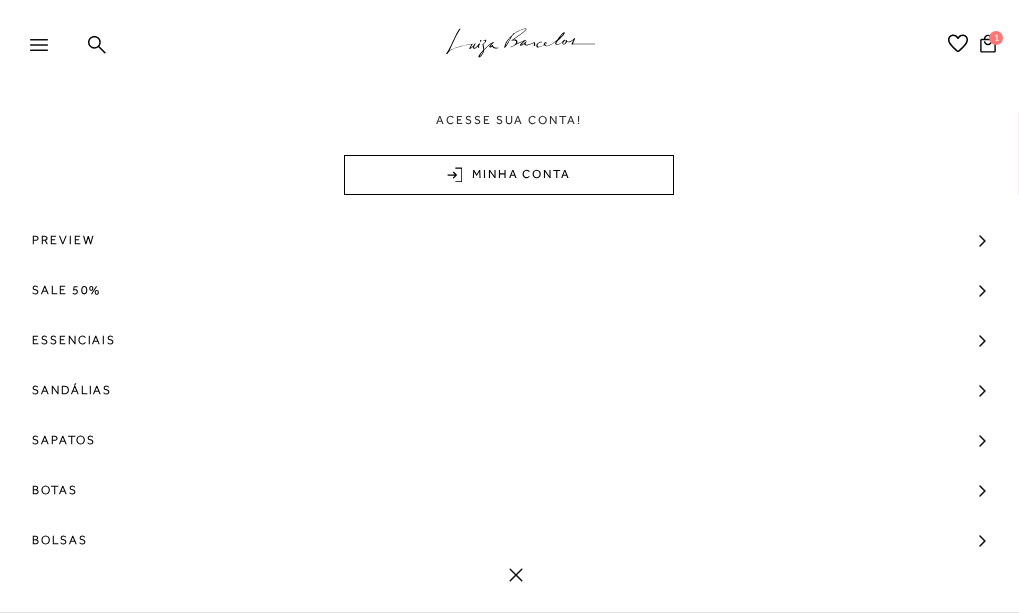 scroll, scrollTop: 1436, scrollLeft: 0, axis: vertical 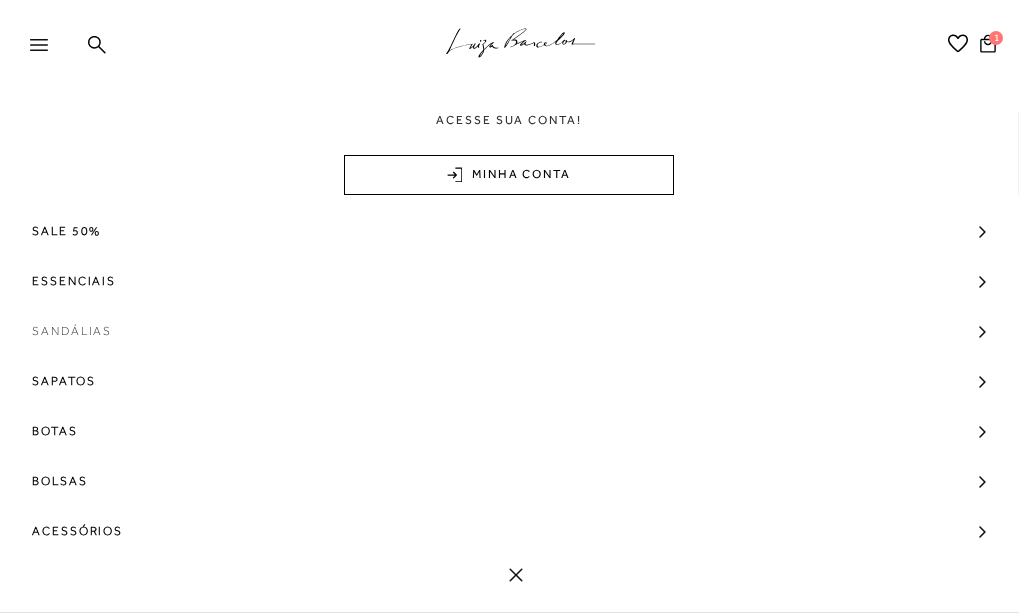 click on "Sandálias" at bounding box center [72, 331] 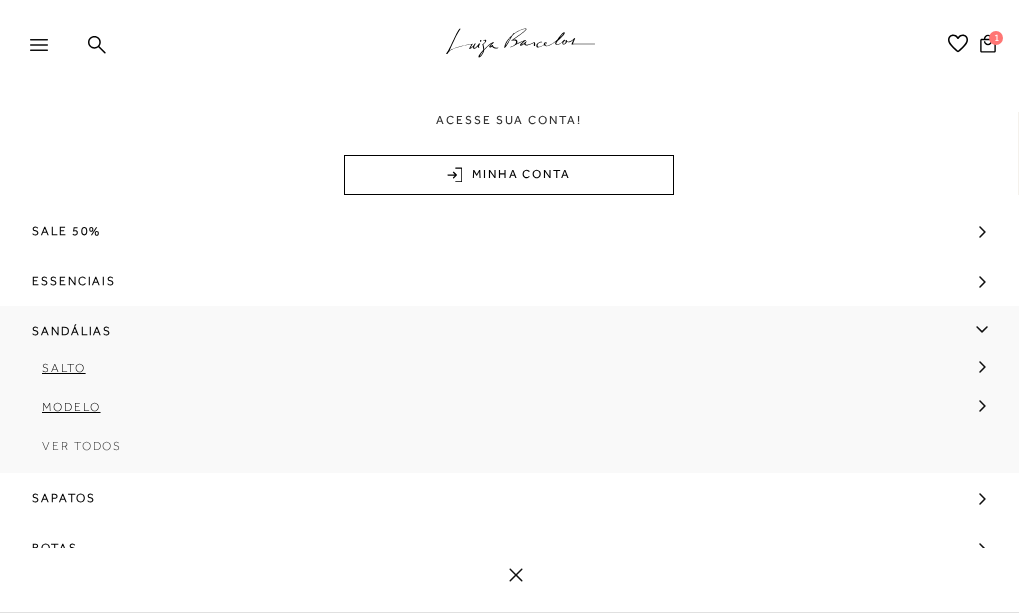 click on "Ver Todos" at bounding box center [82, 446] 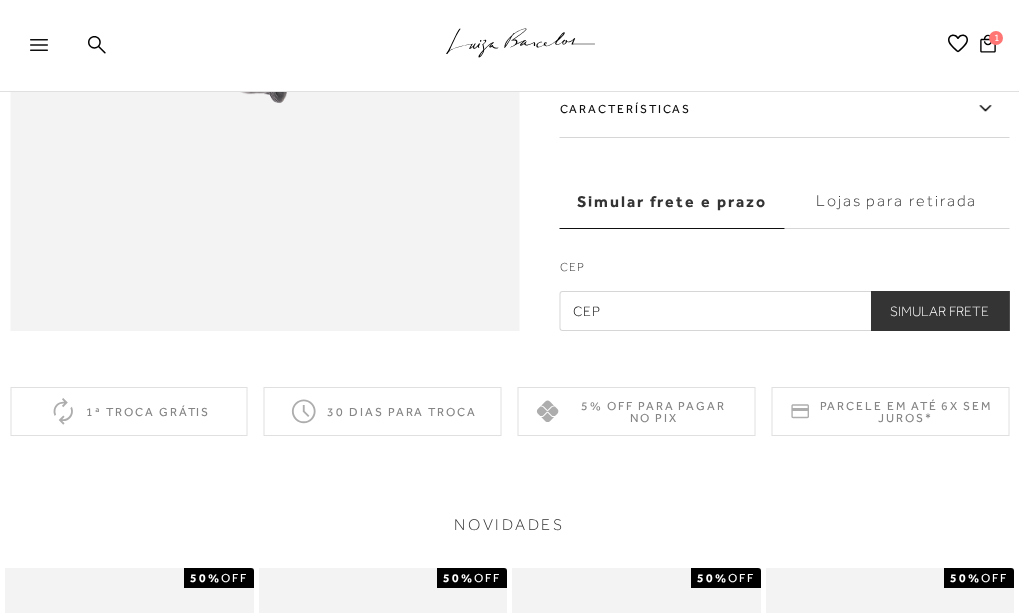 scroll, scrollTop: 433, scrollLeft: 0, axis: vertical 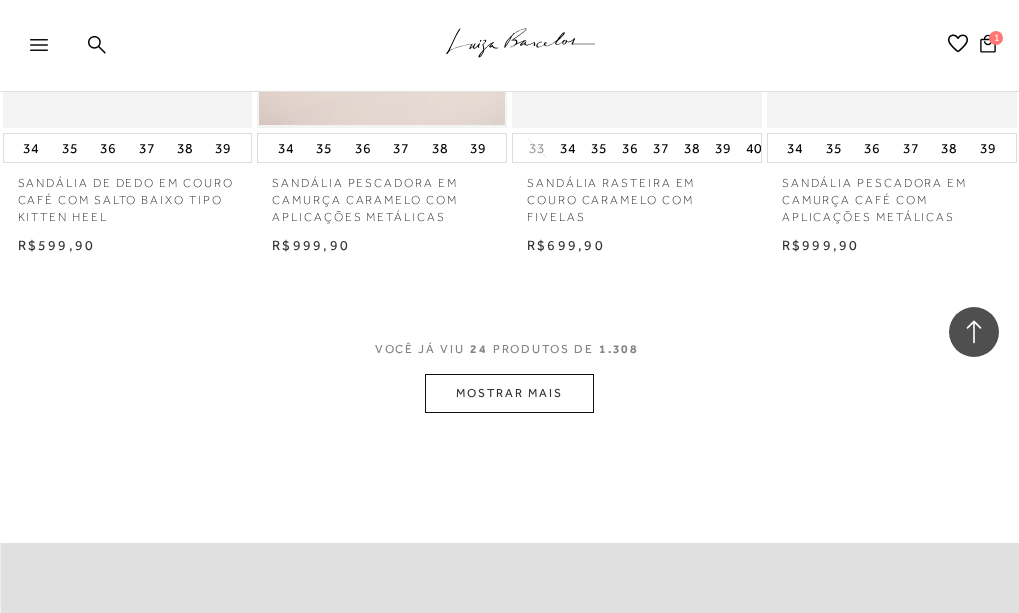 click on "MOSTRAR MAIS" at bounding box center (509, 393) 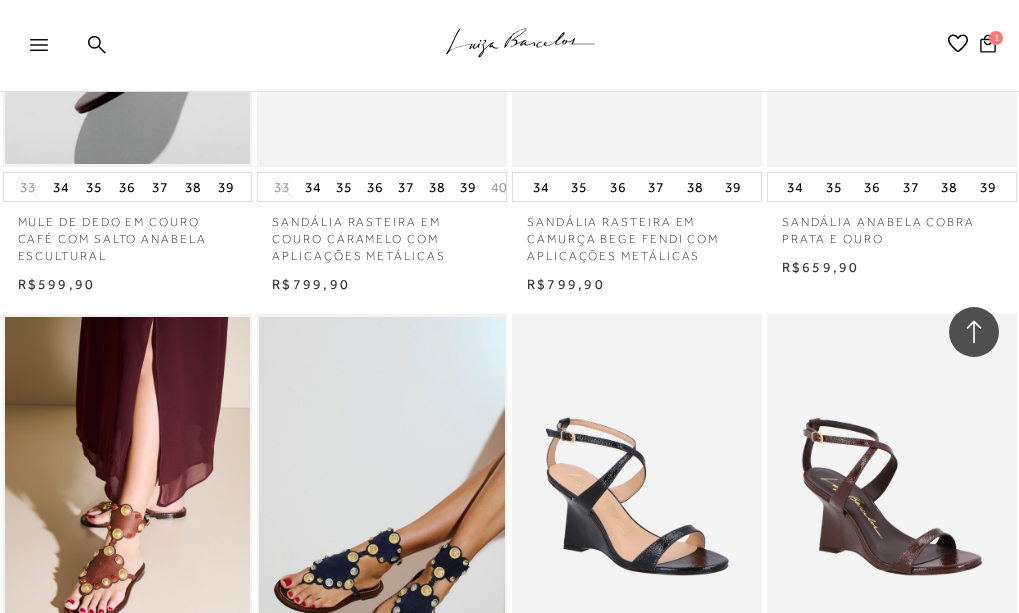 scroll, scrollTop: 5162, scrollLeft: 0, axis: vertical 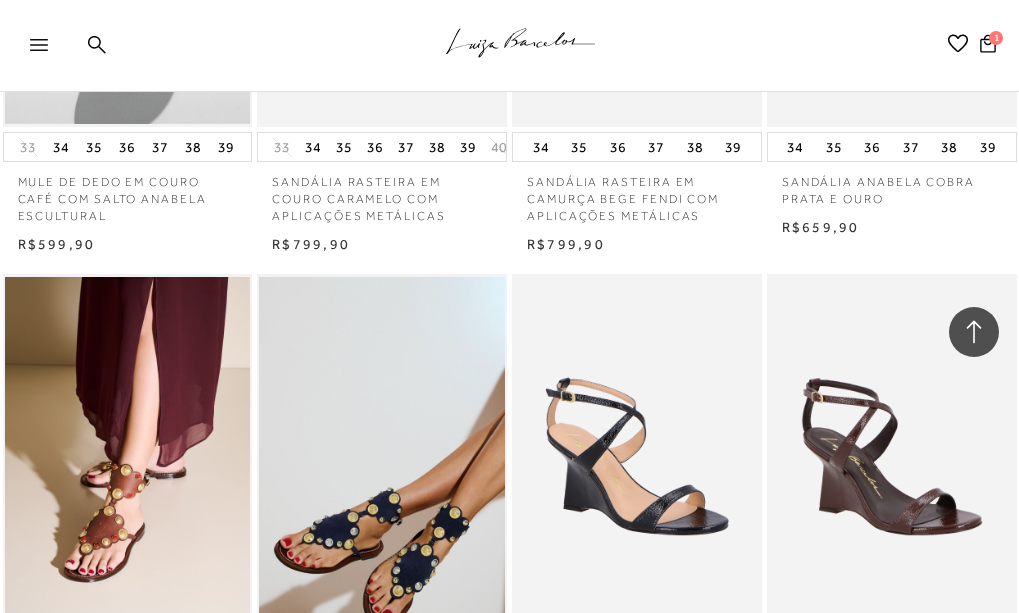 type 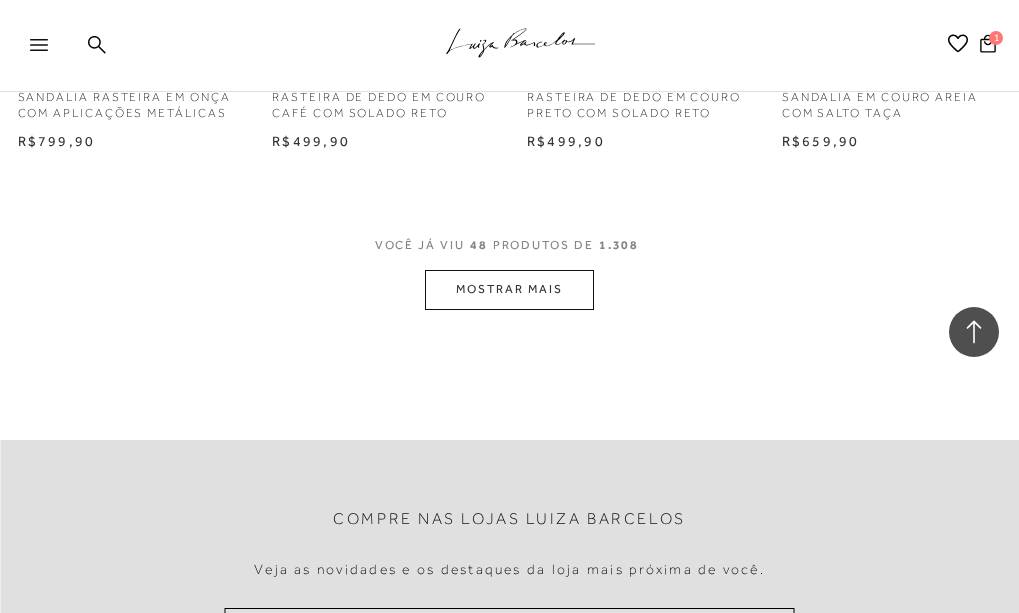 scroll, scrollTop: 6362, scrollLeft: 0, axis: vertical 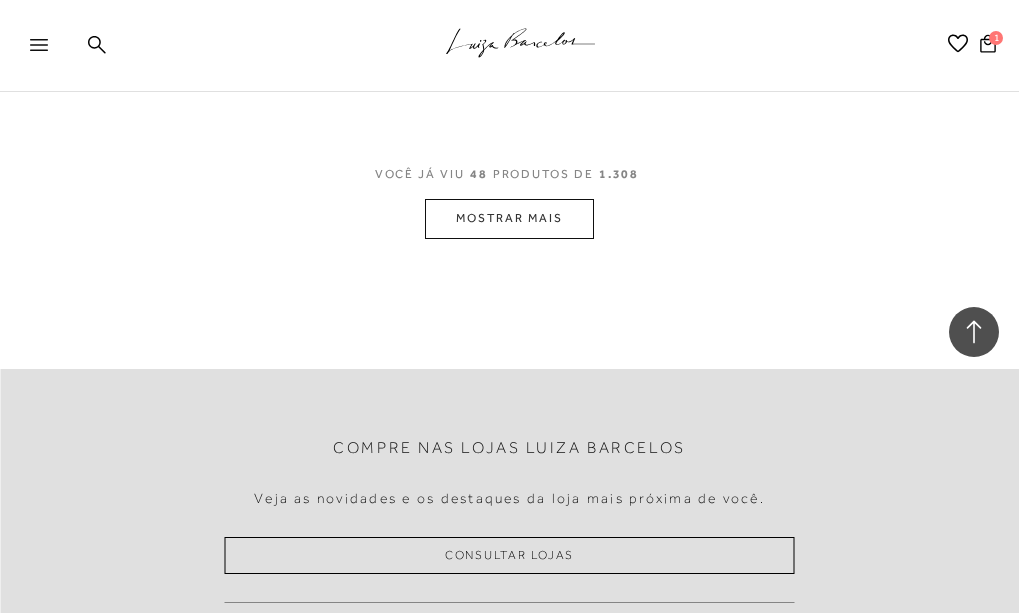 click on "MOSTRAR MAIS" at bounding box center (509, 218) 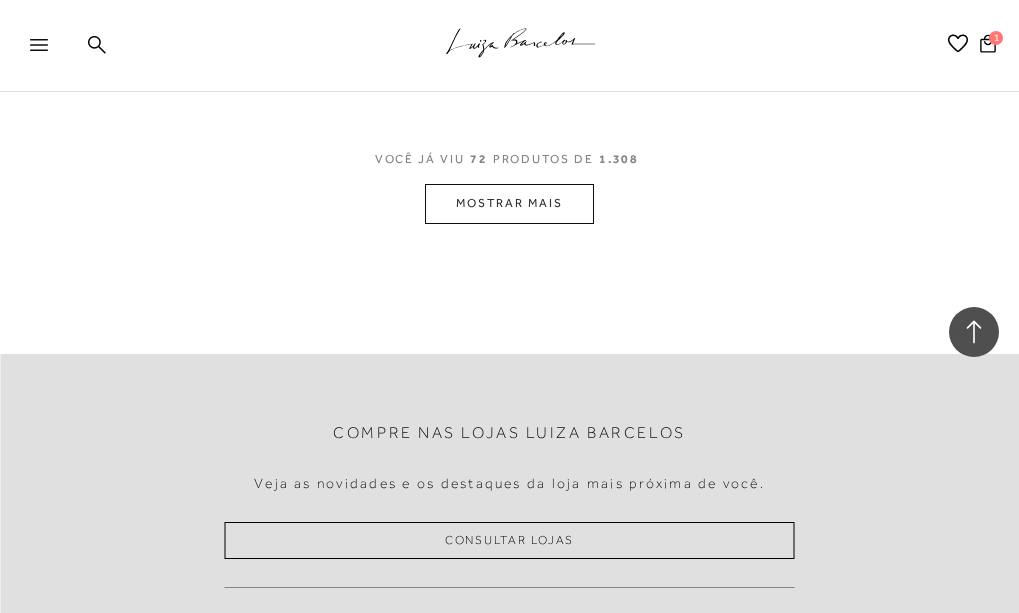 scroll, scrollTop: 9602, scrollLeft: 0, axis: vertical 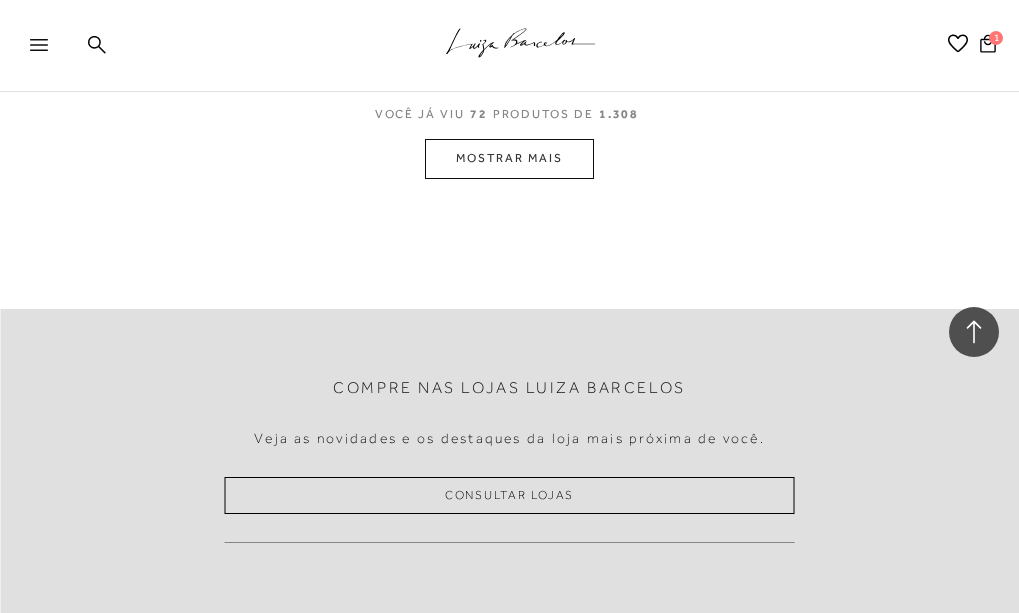 click on "MOSTRAR MAIS" at bounding box center (509, 158) 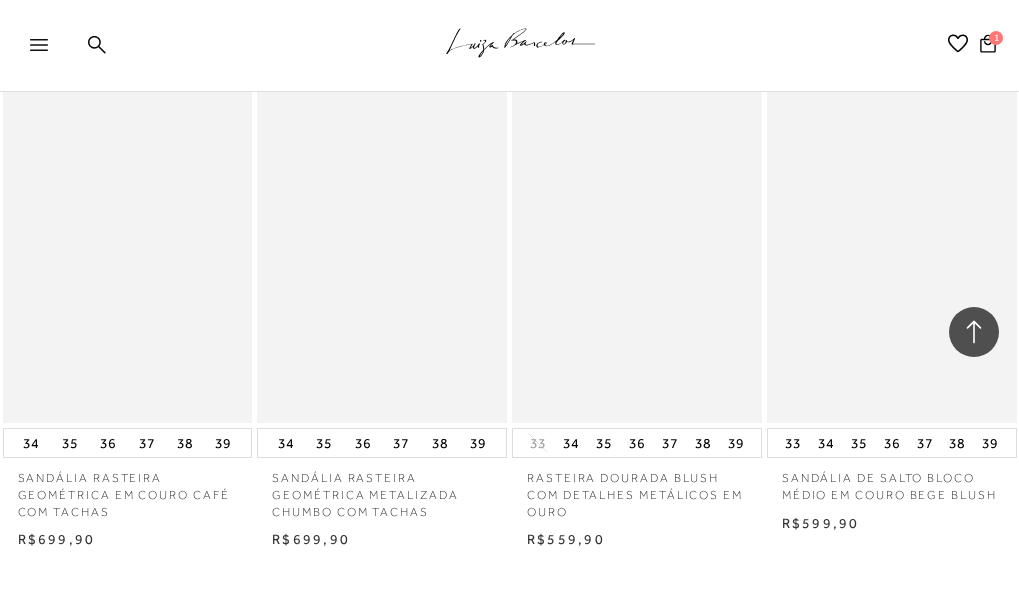 scroll, scrollTop: 12442, scrollLeft: 0, axis: vertical 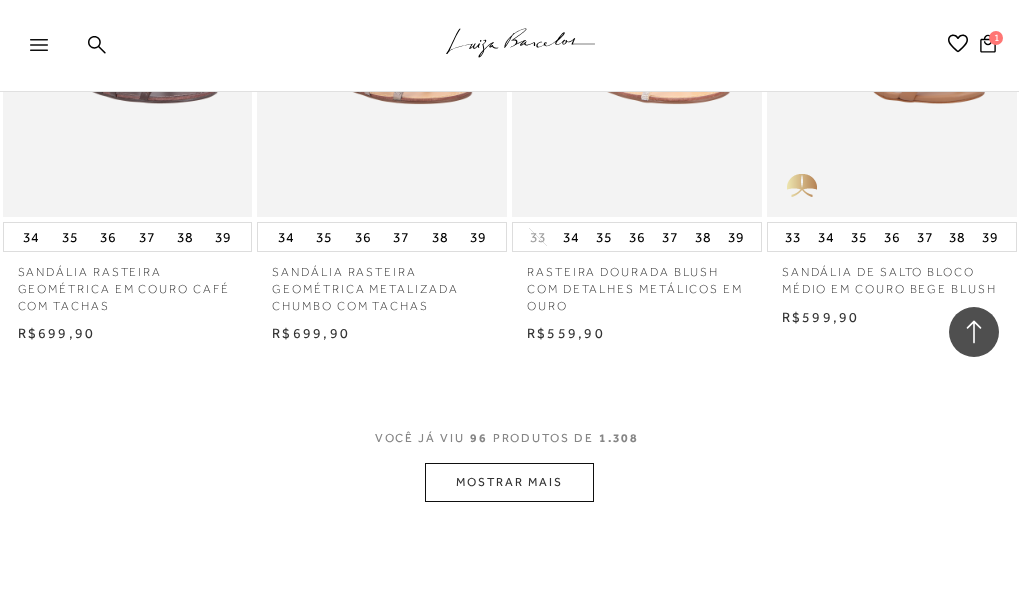 click on "MOSTRAR MAIS" at bounding box center [509, 482] 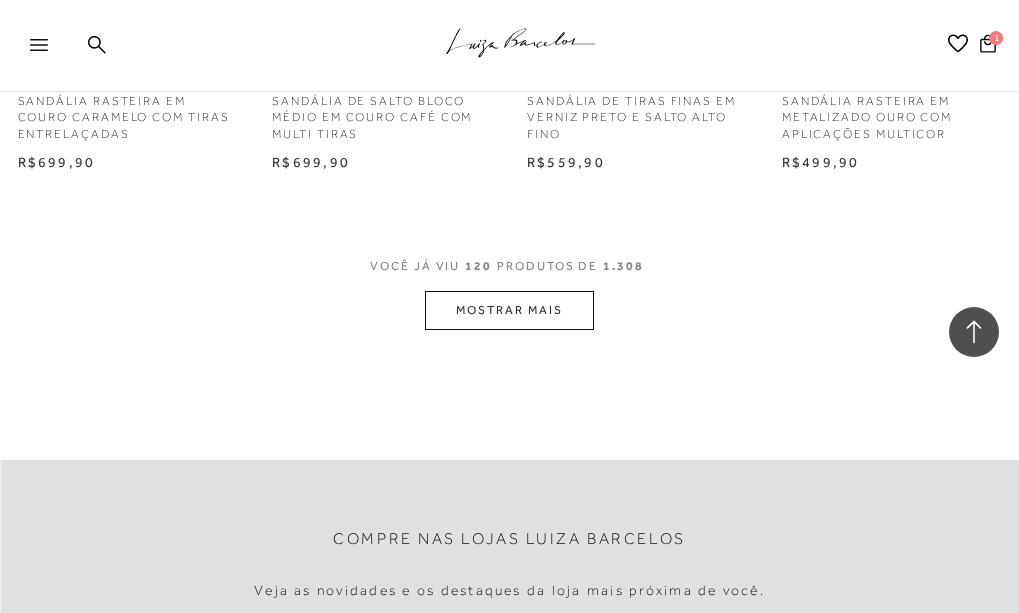 scroll, scrollTop: 15762, scrollLeft: 0, axis: vertical 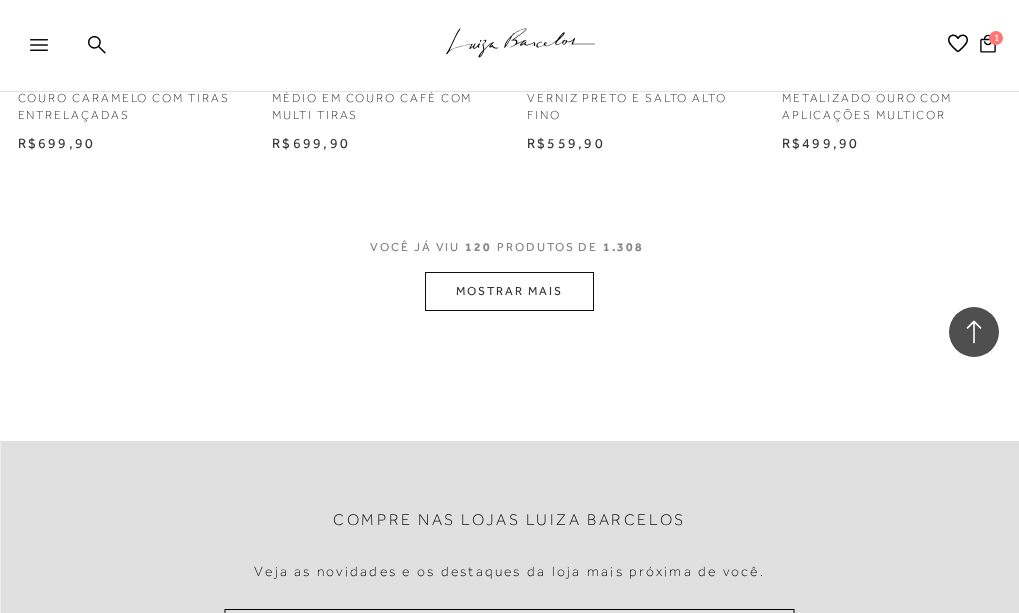 click on "MOSTRAR MAIS" at bounding box center (509, 291) 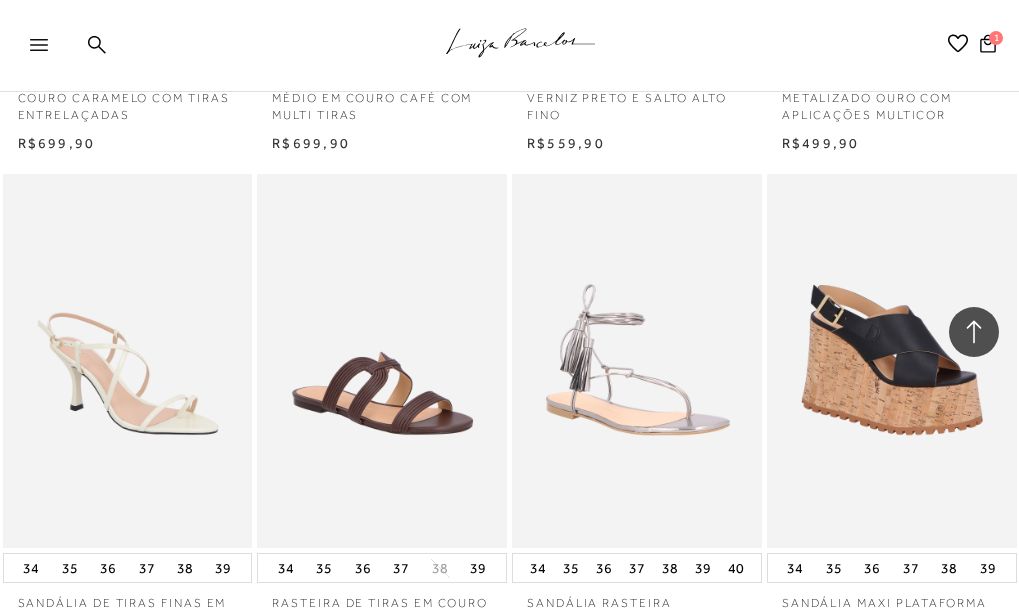 scroll, scrollTop: 1, scrollLeft: 0, axis: vertical 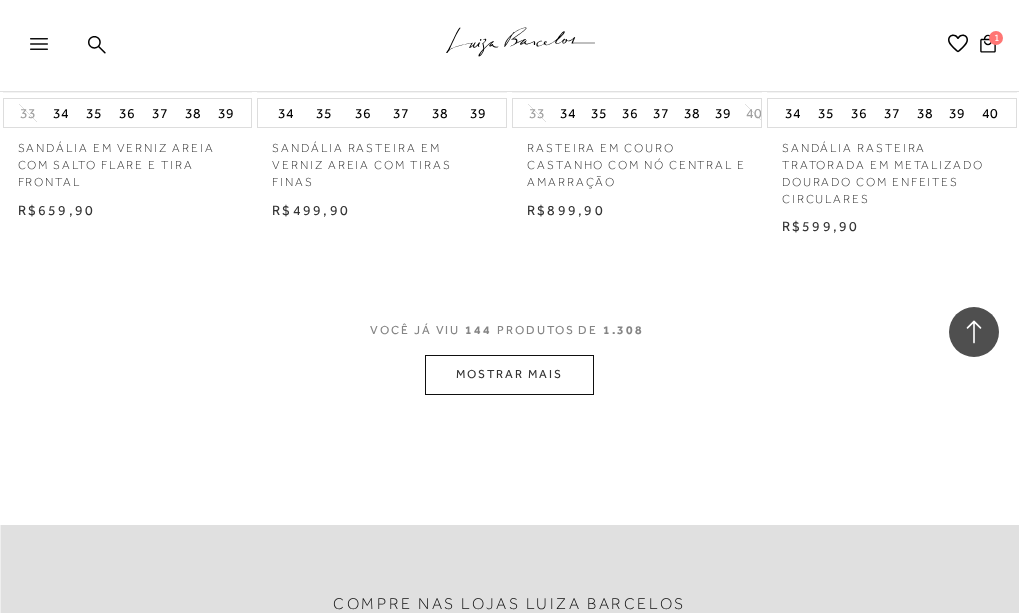 click on "MOSTRAR MAIS" at bounding box center [509, 374] 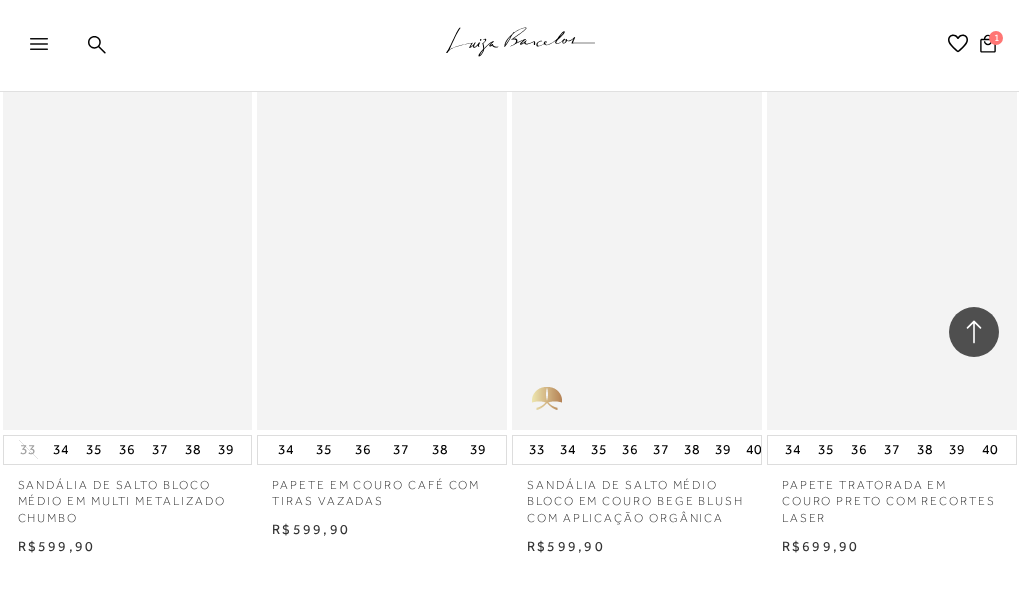 scroll, scrollTop: 22002, scrollLeft: 0, axis: vertical 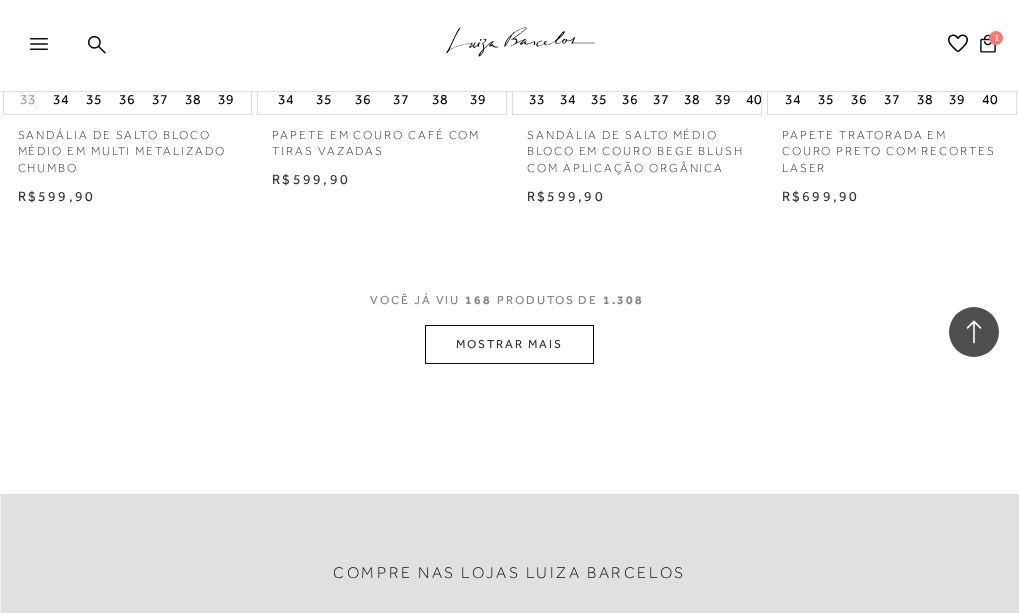 click on "MOSTRAR MAIS" at bounding box center [509, 344] 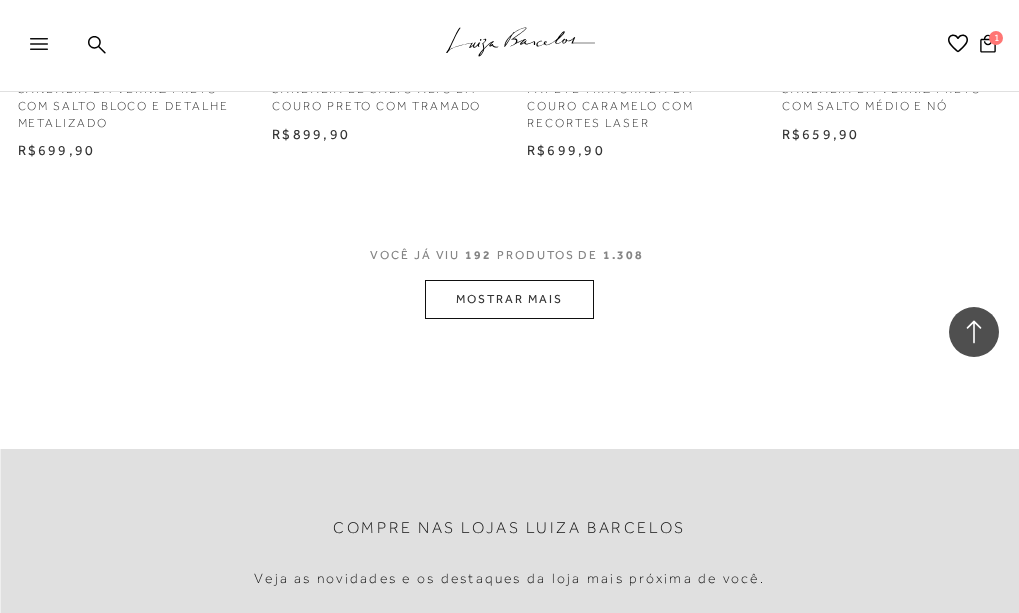 scroll, scrollTop: 25402, scrollLeft: 0, axis: vertical 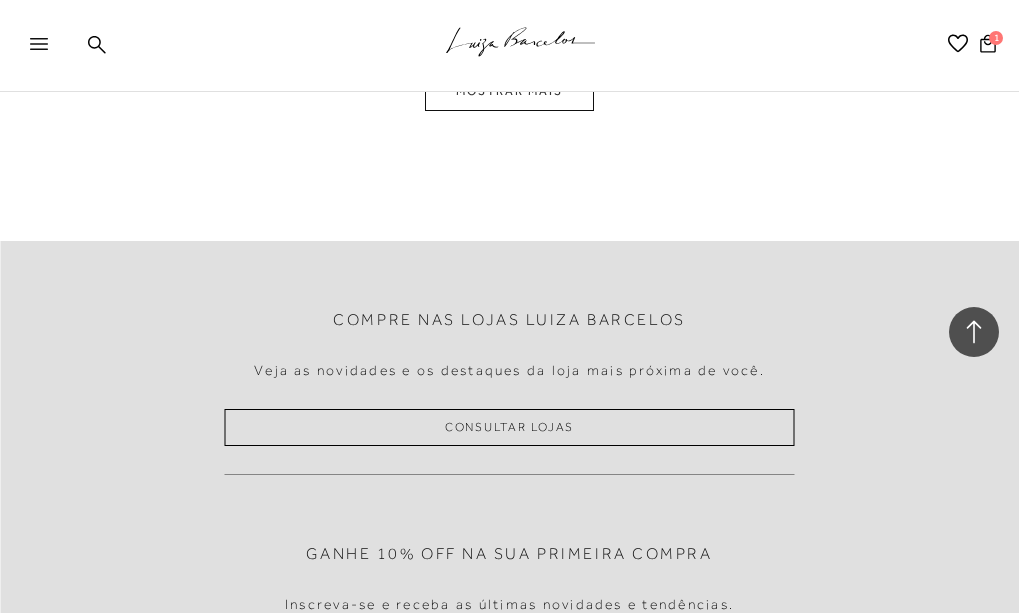 click on "MOSTRAR MAIS" at bounding box center [509, 91] 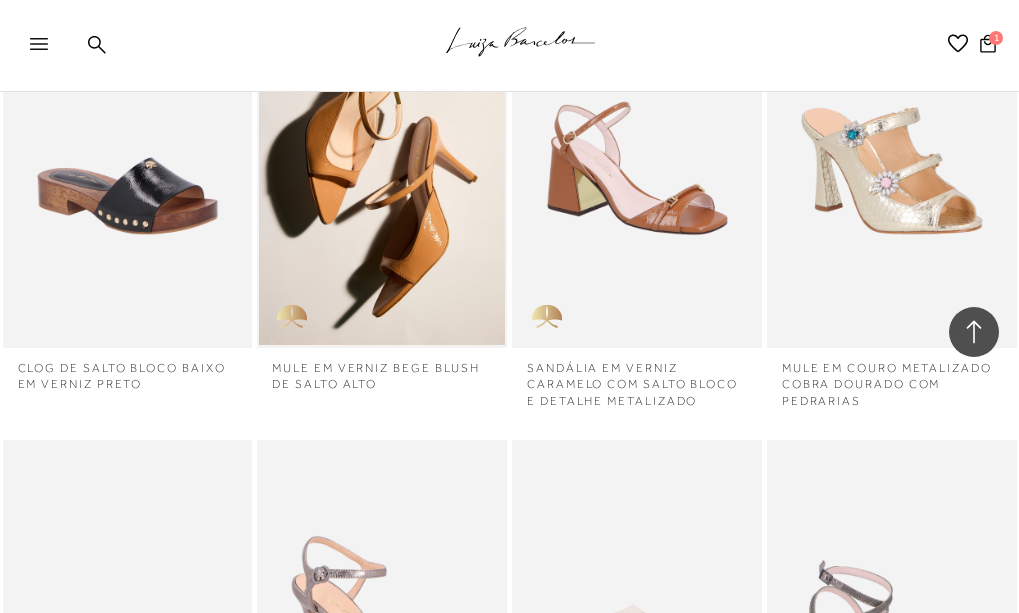 scroll, scrollTop: 28531, scrollLeft: 0, axis: vertical 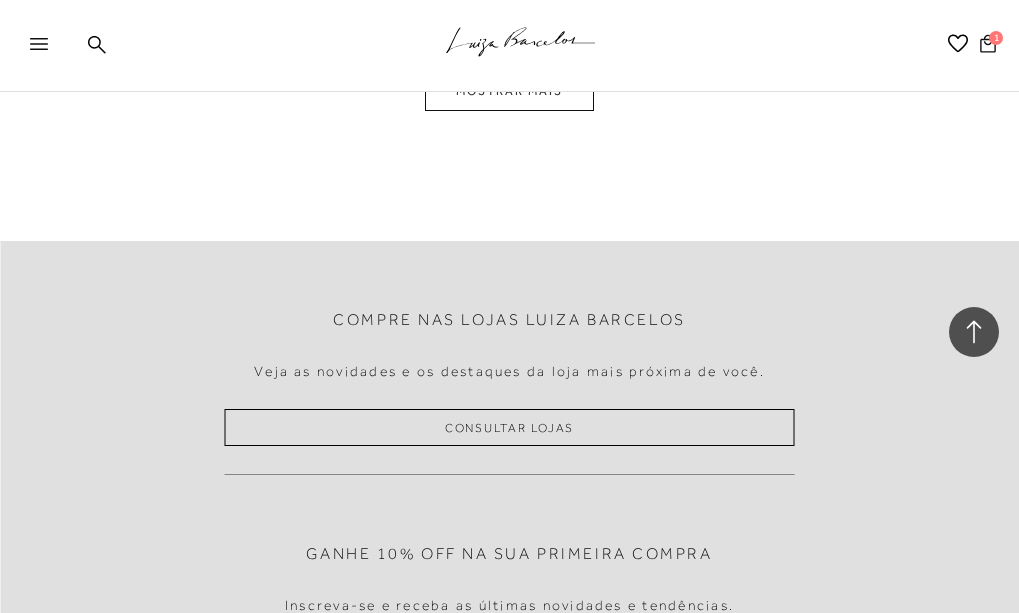 click 